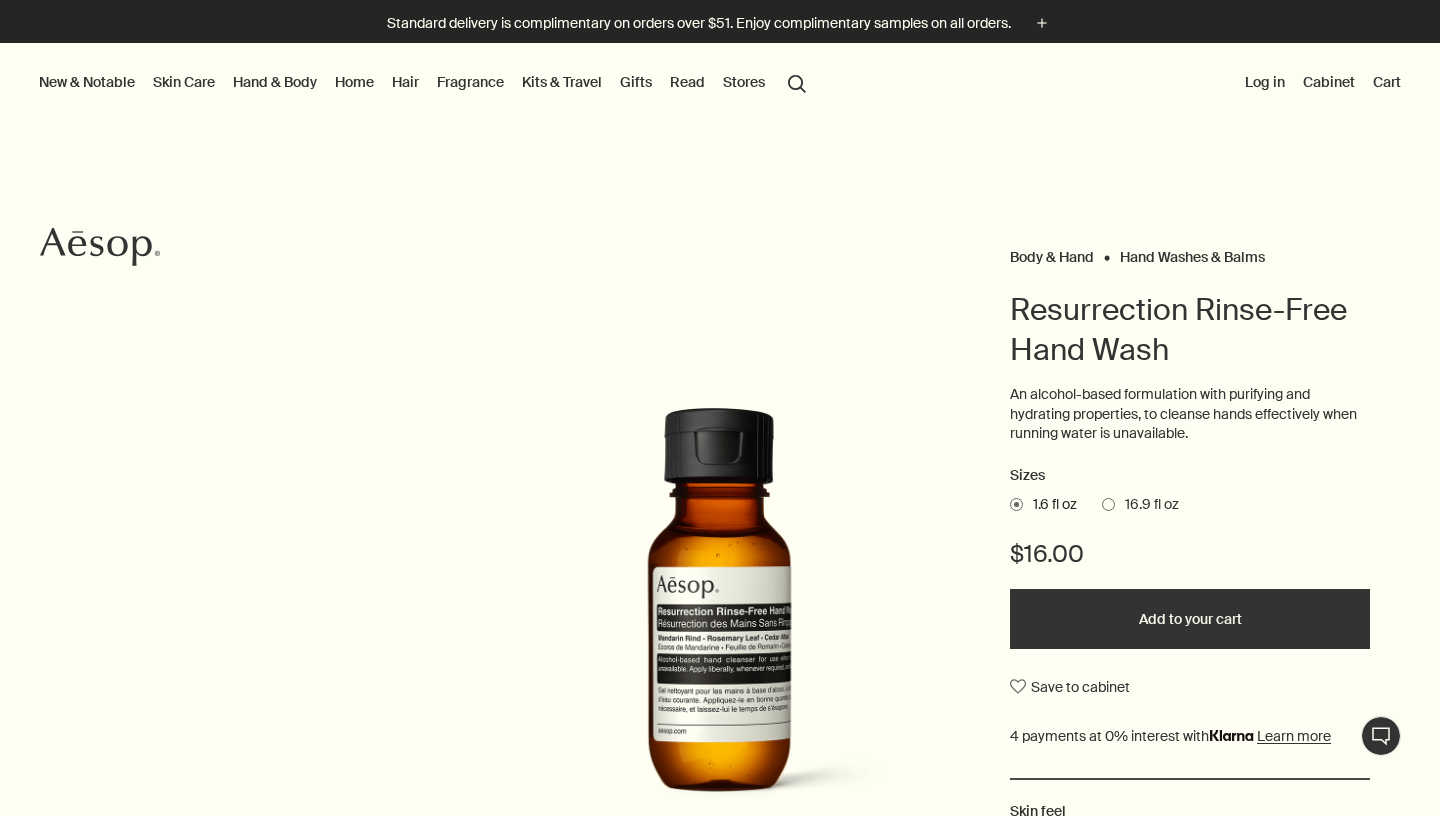 scroll, scrollTop: 0, scrollLeft: 0, axis: both 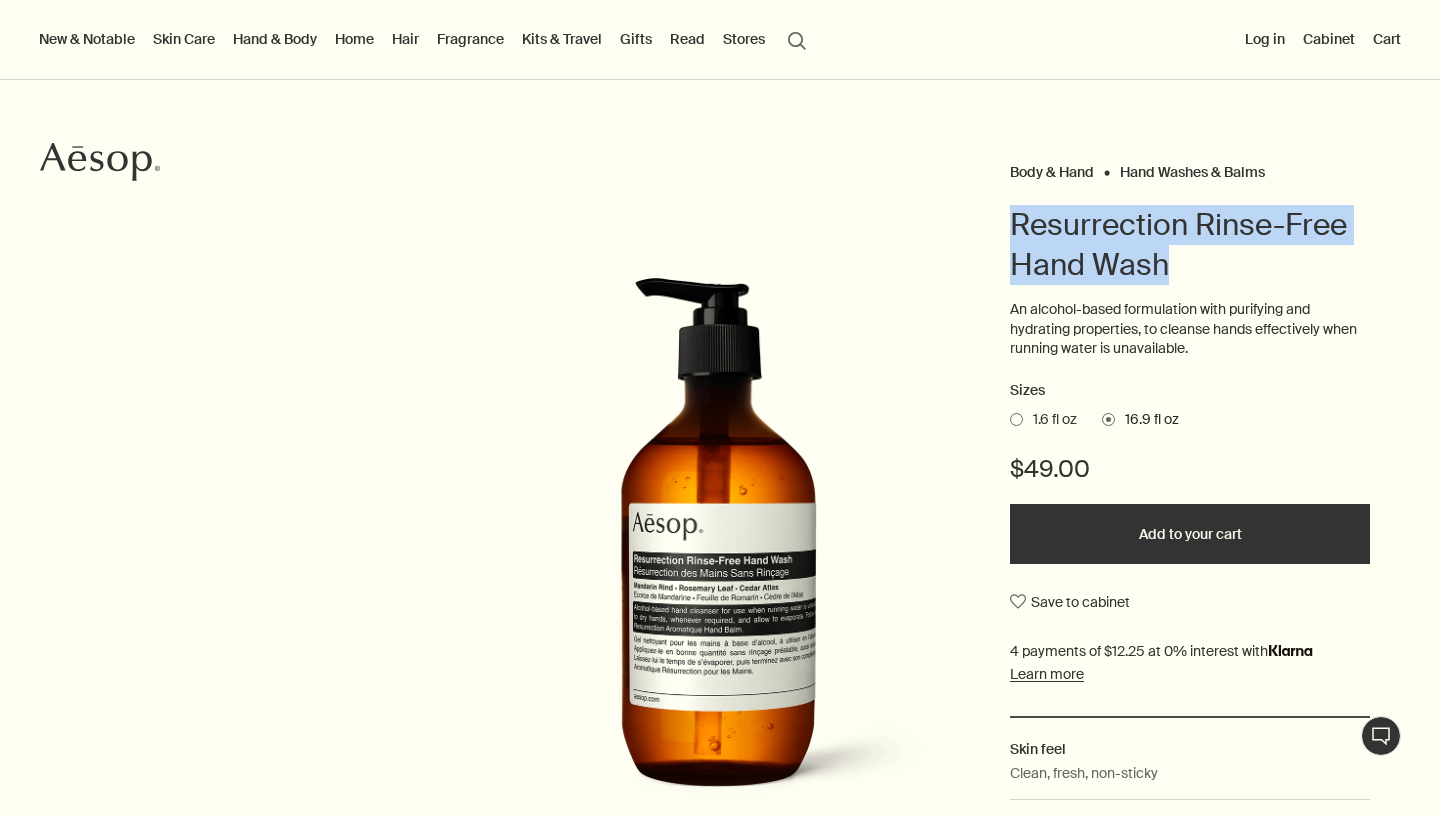 drag, startPoint x: 1181, startPoint y: 270, endPoint x: 1009, endPoint y: 225, distance: 177.7892 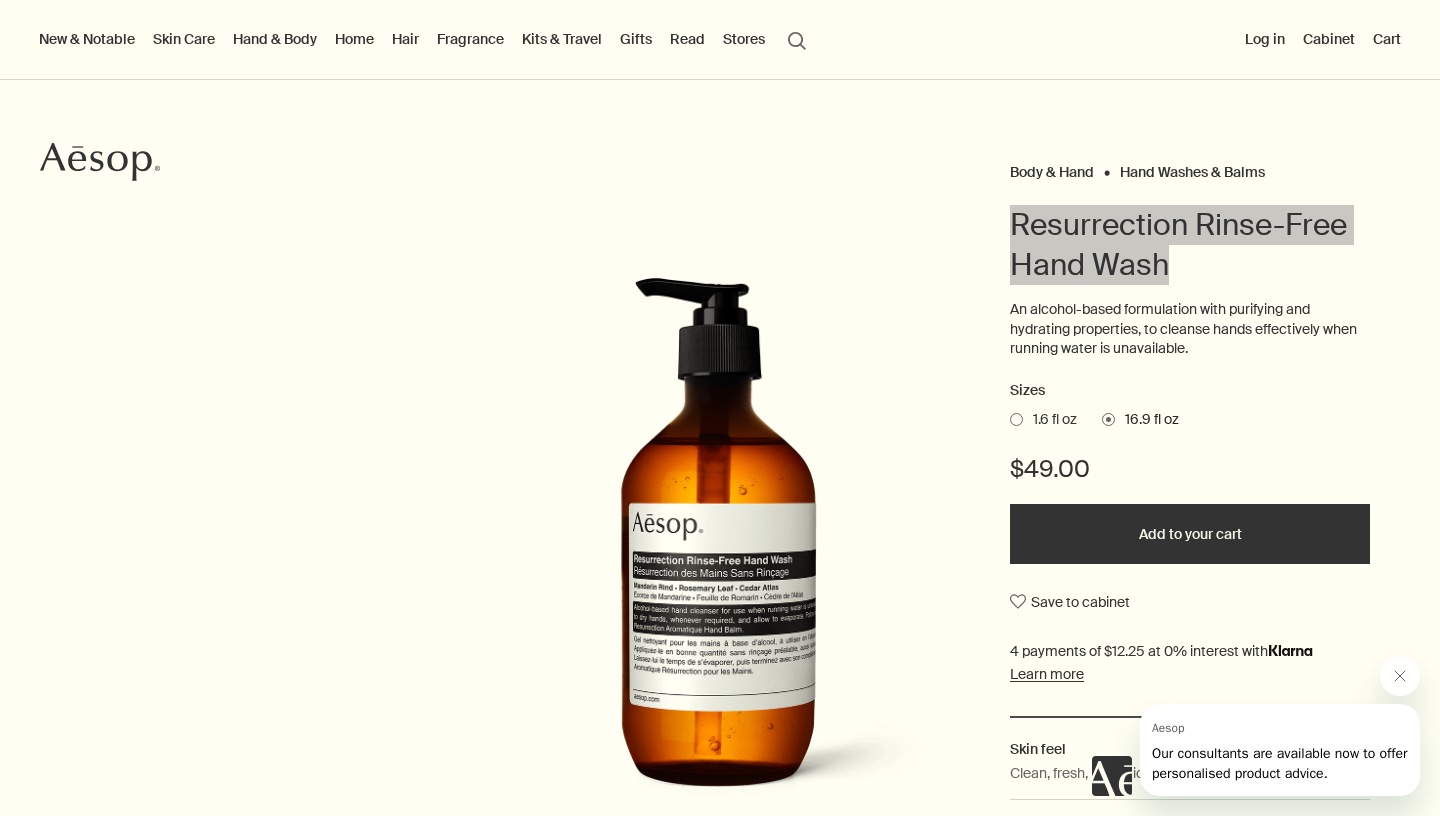 scroll, scrollTop: 0, scrollLeft: 0, axis: both 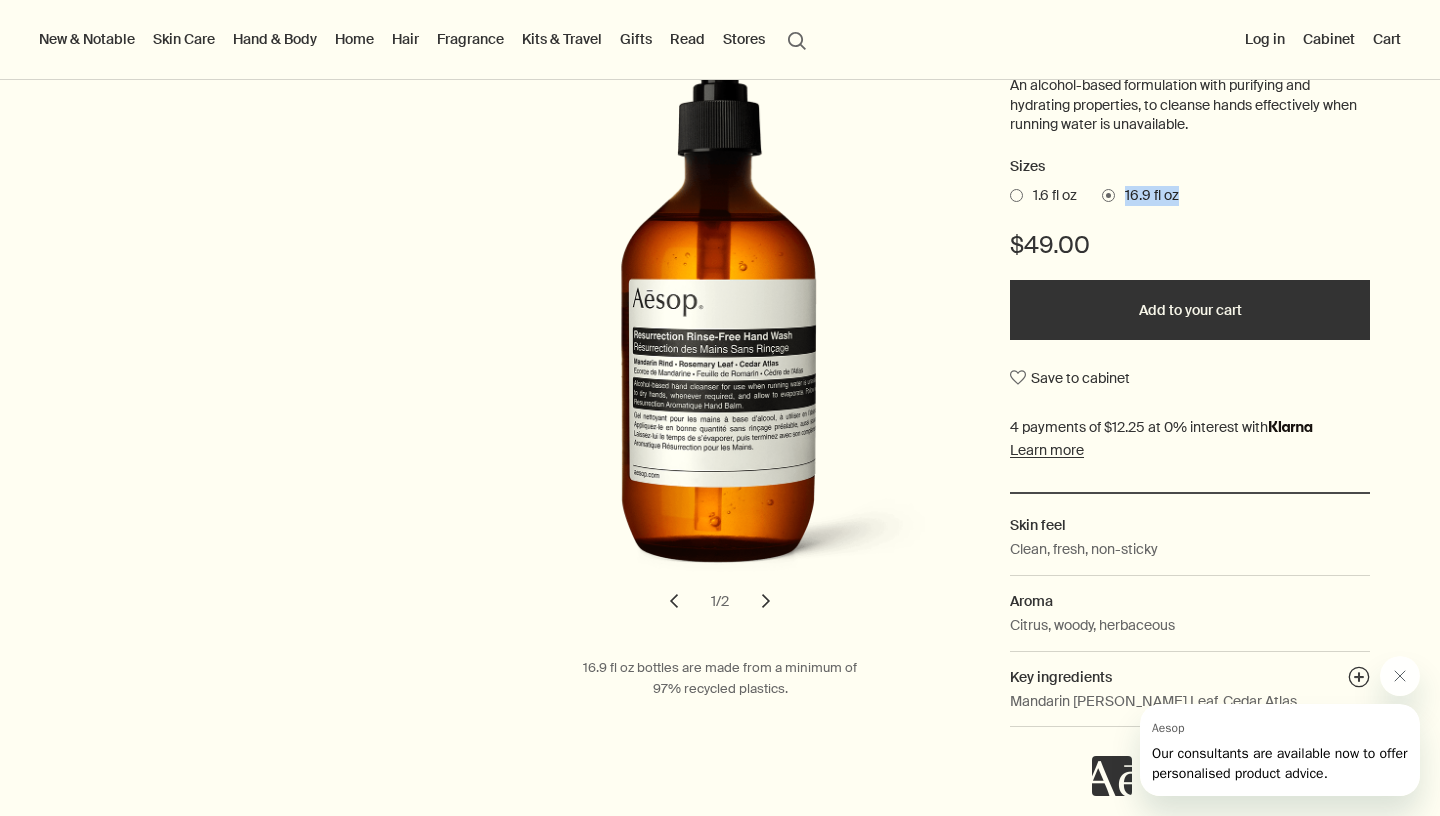 drag, startPoint x: 1183, startPoint y: 197, endPoint x: 1128, endPoint y: 200, distance: 55.081757 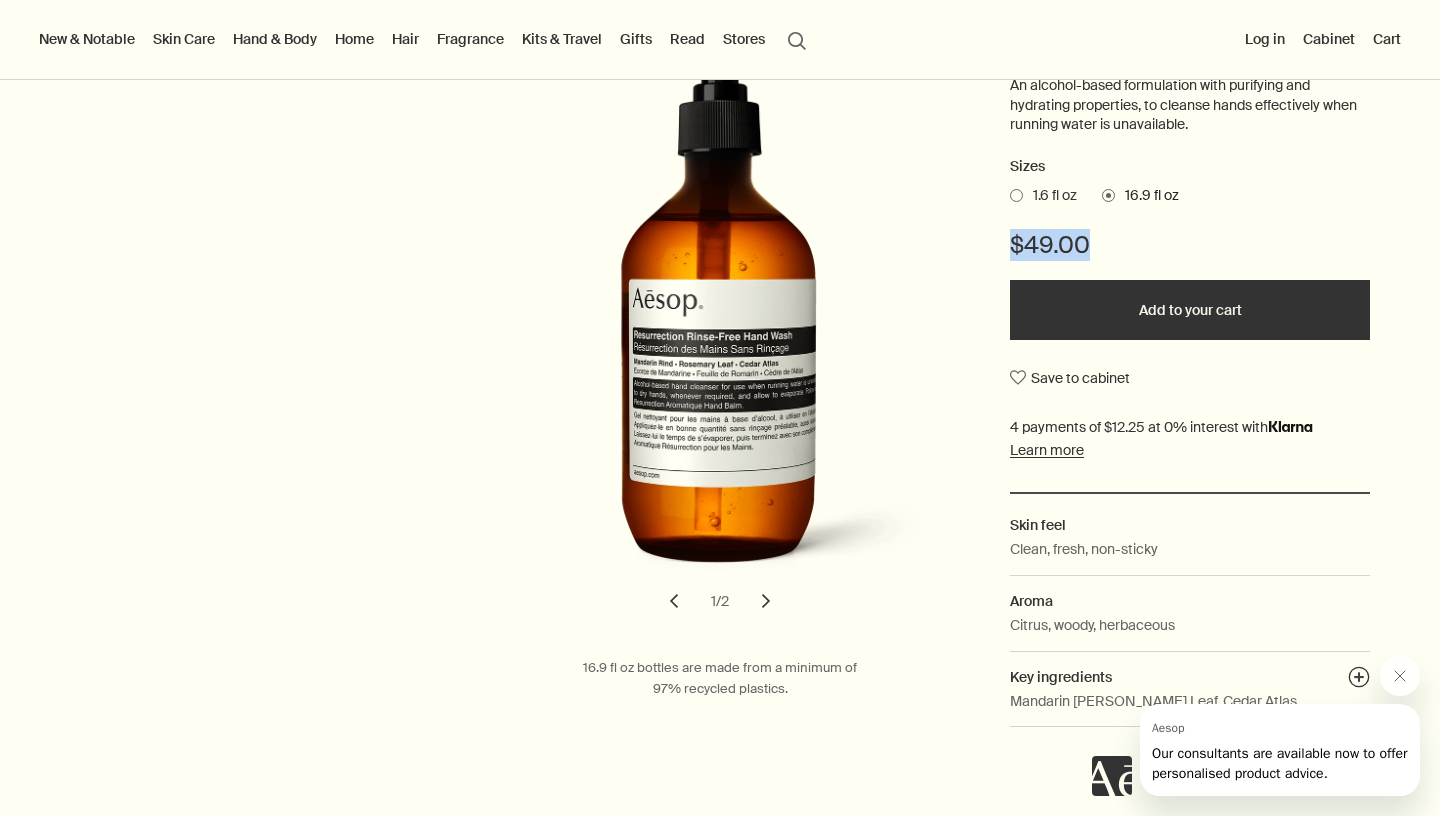 drag, startPoint x: 1092, startPoint y: 238, endPoint x: 1006, endPoint y: 248, distance: 86.579445 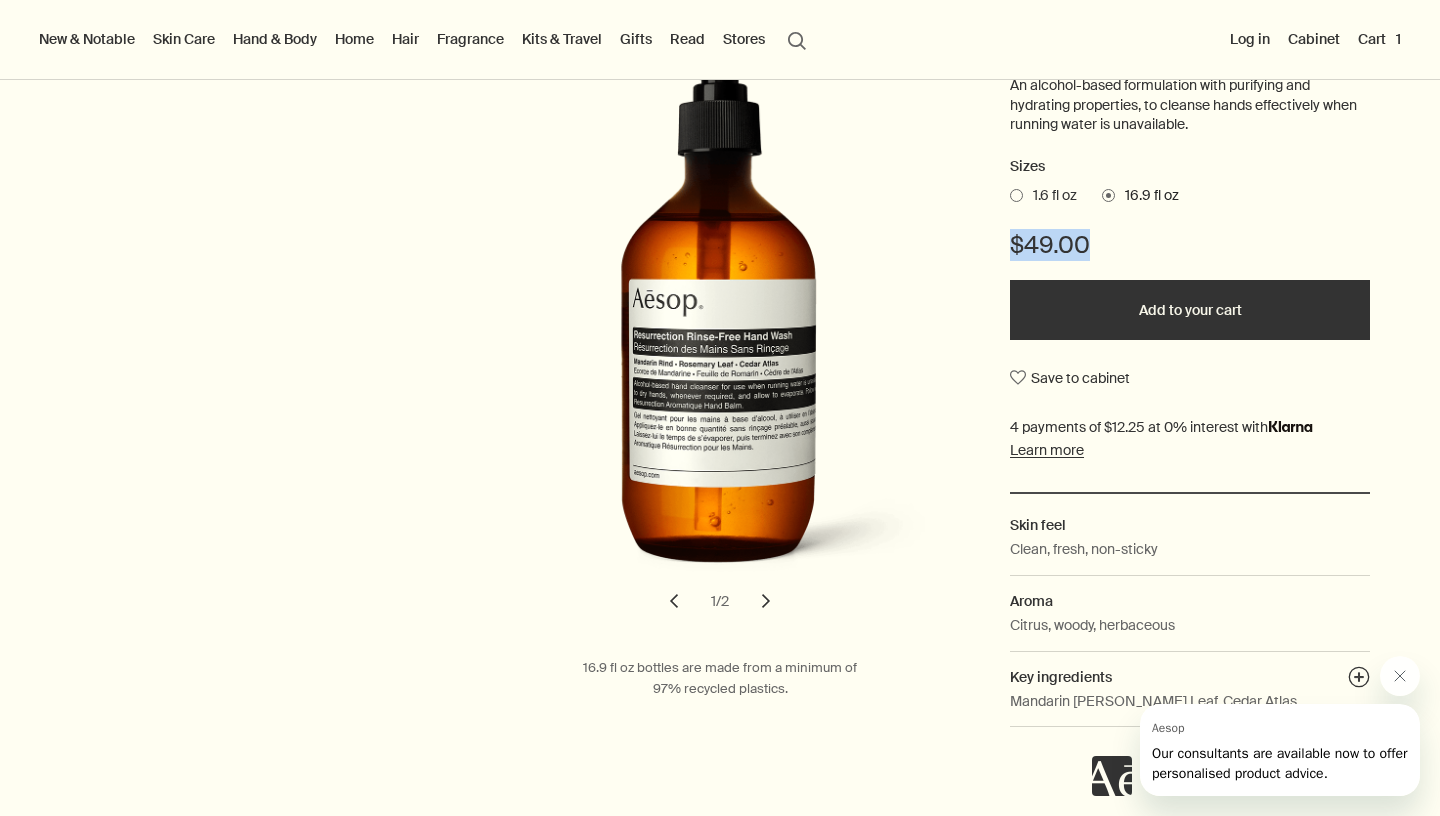 click on "Cart 1" at bounding box center (1379, 39) 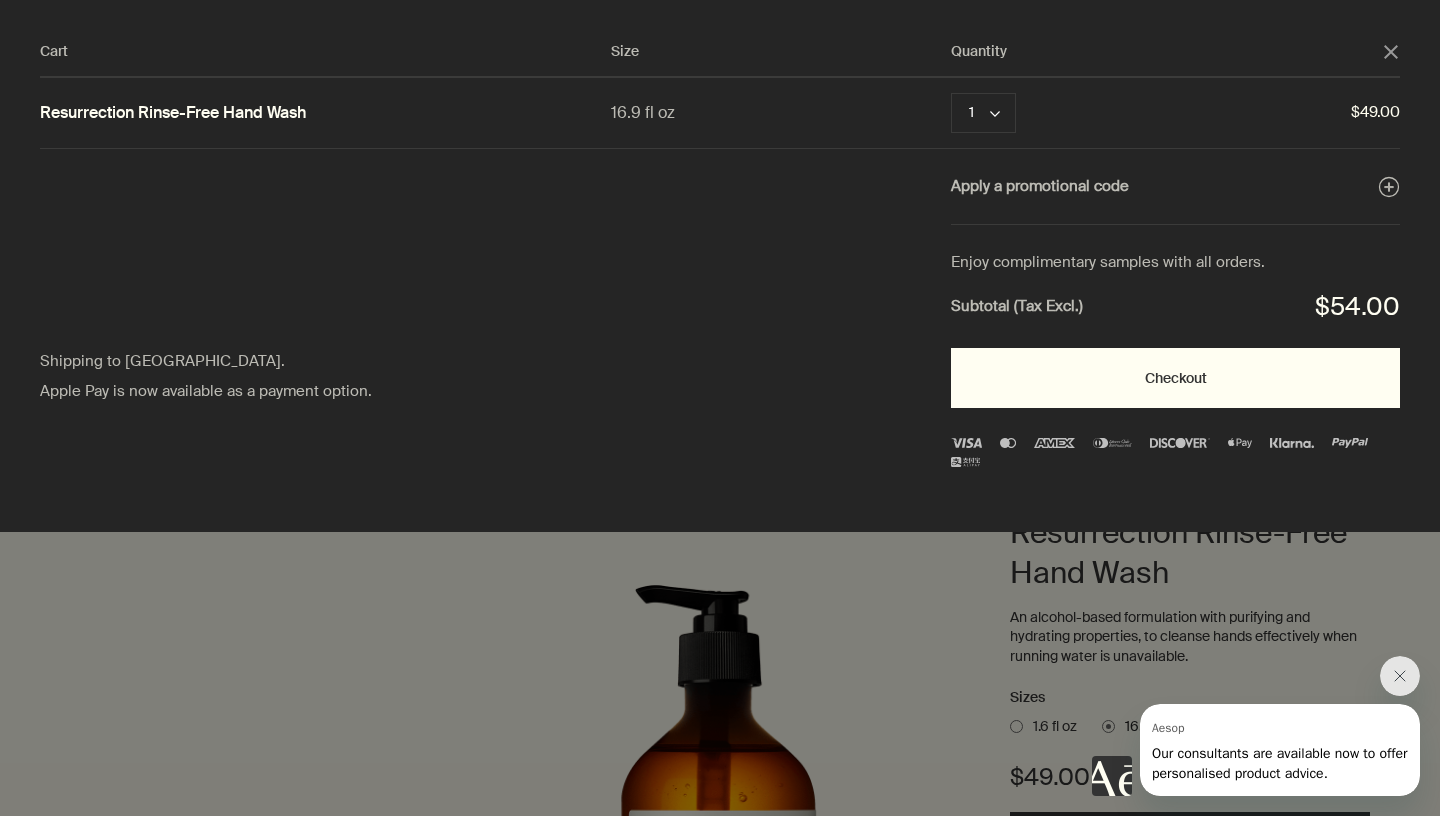 click on "Checkout" at bounding box center [1175, 378] 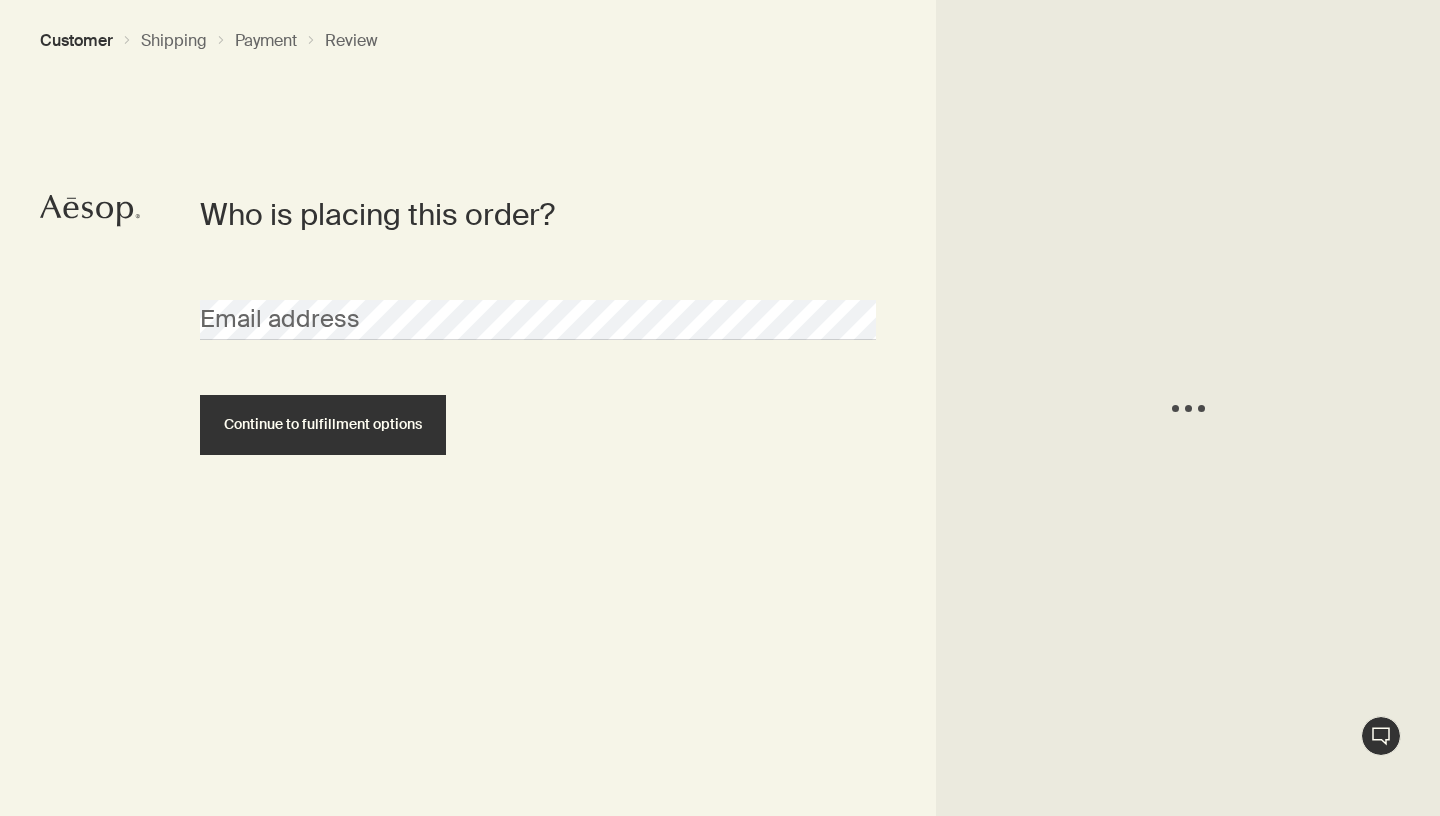 scroll, scrollTop: 0, scrollLeft: 0, axis: both 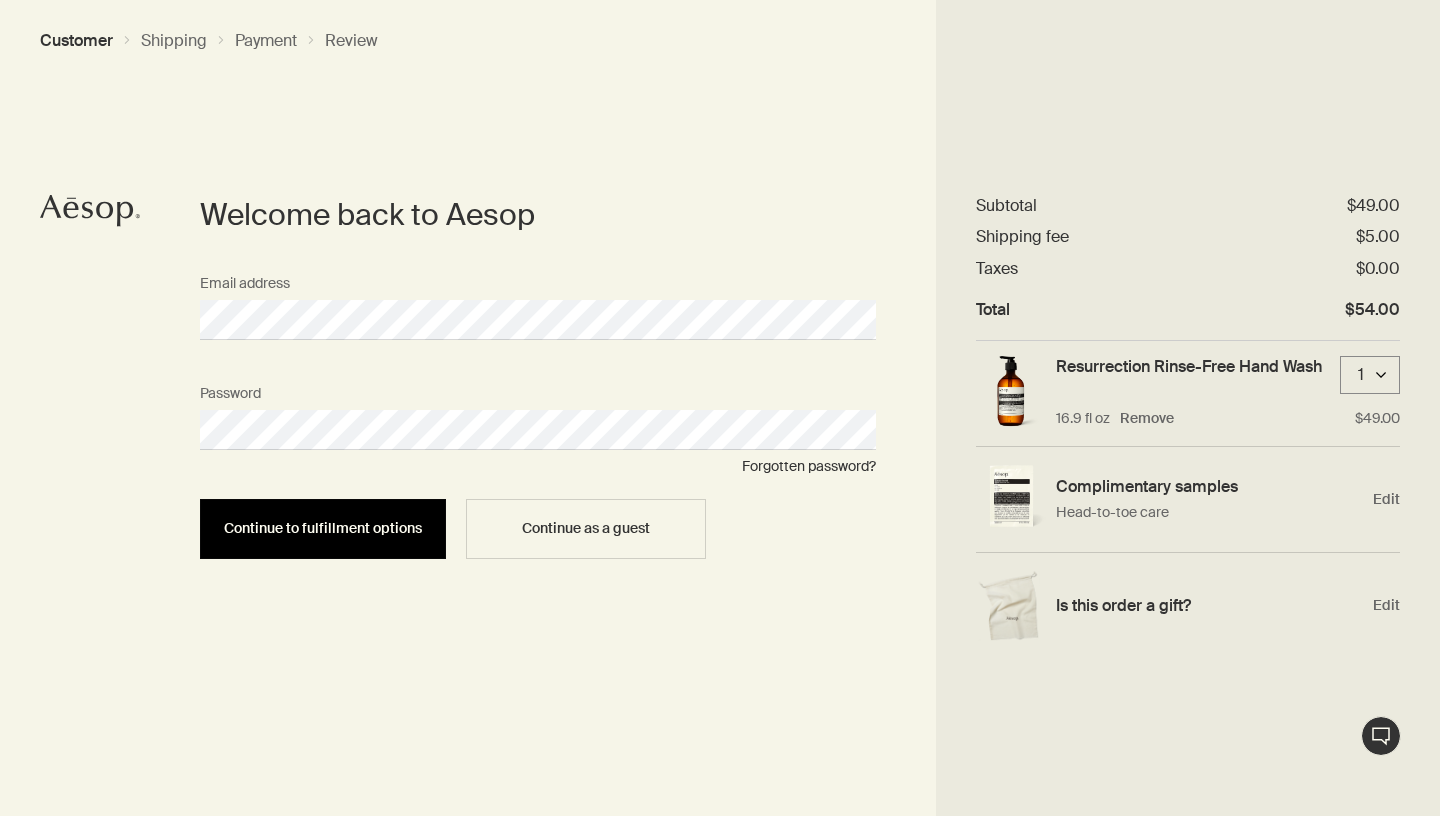 click on "Continue to fulfillment options" at bounding box center [323, 528] 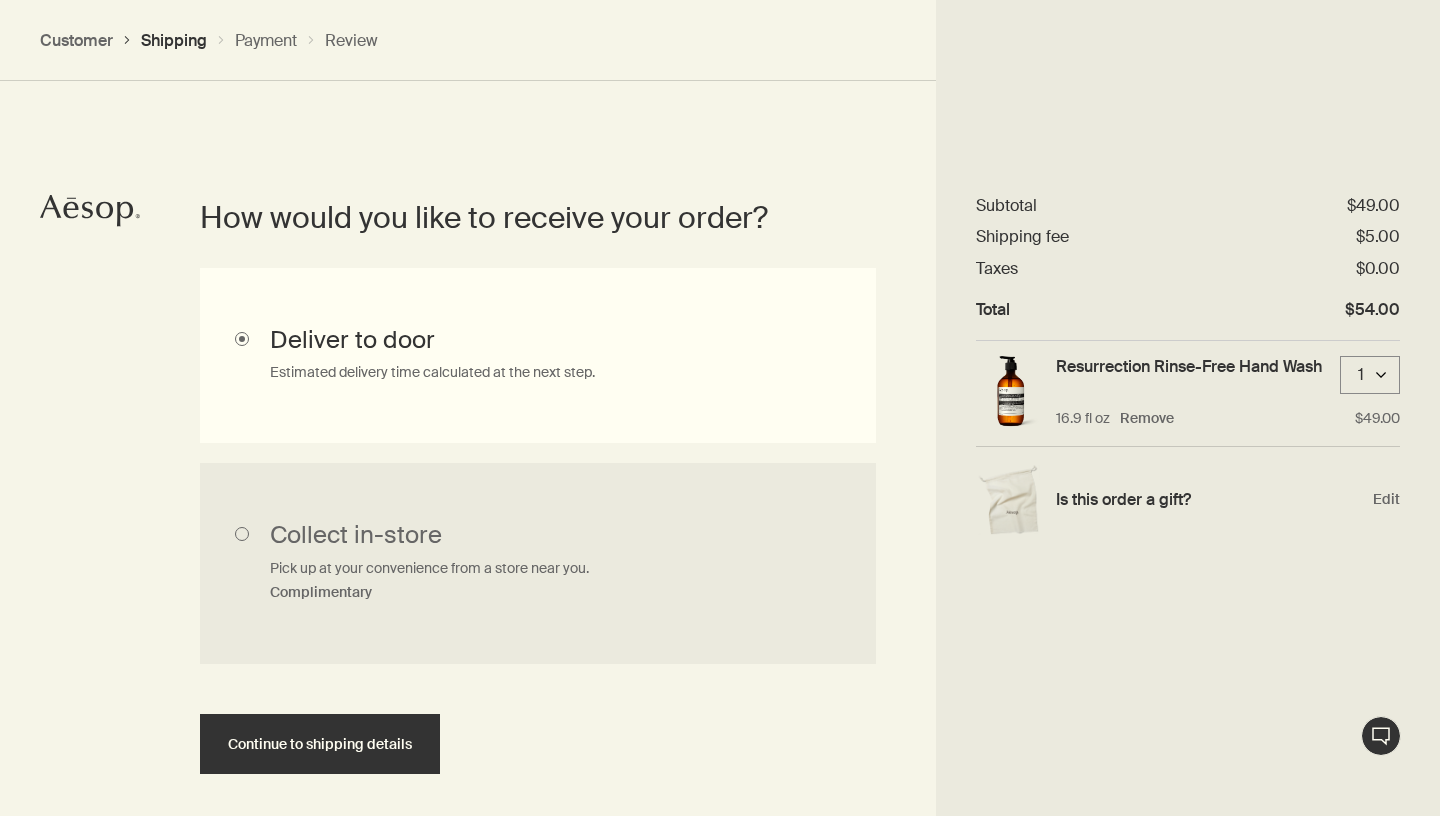 scroll, scrollTop: 448, scrollLeft: 0, axis: vertical 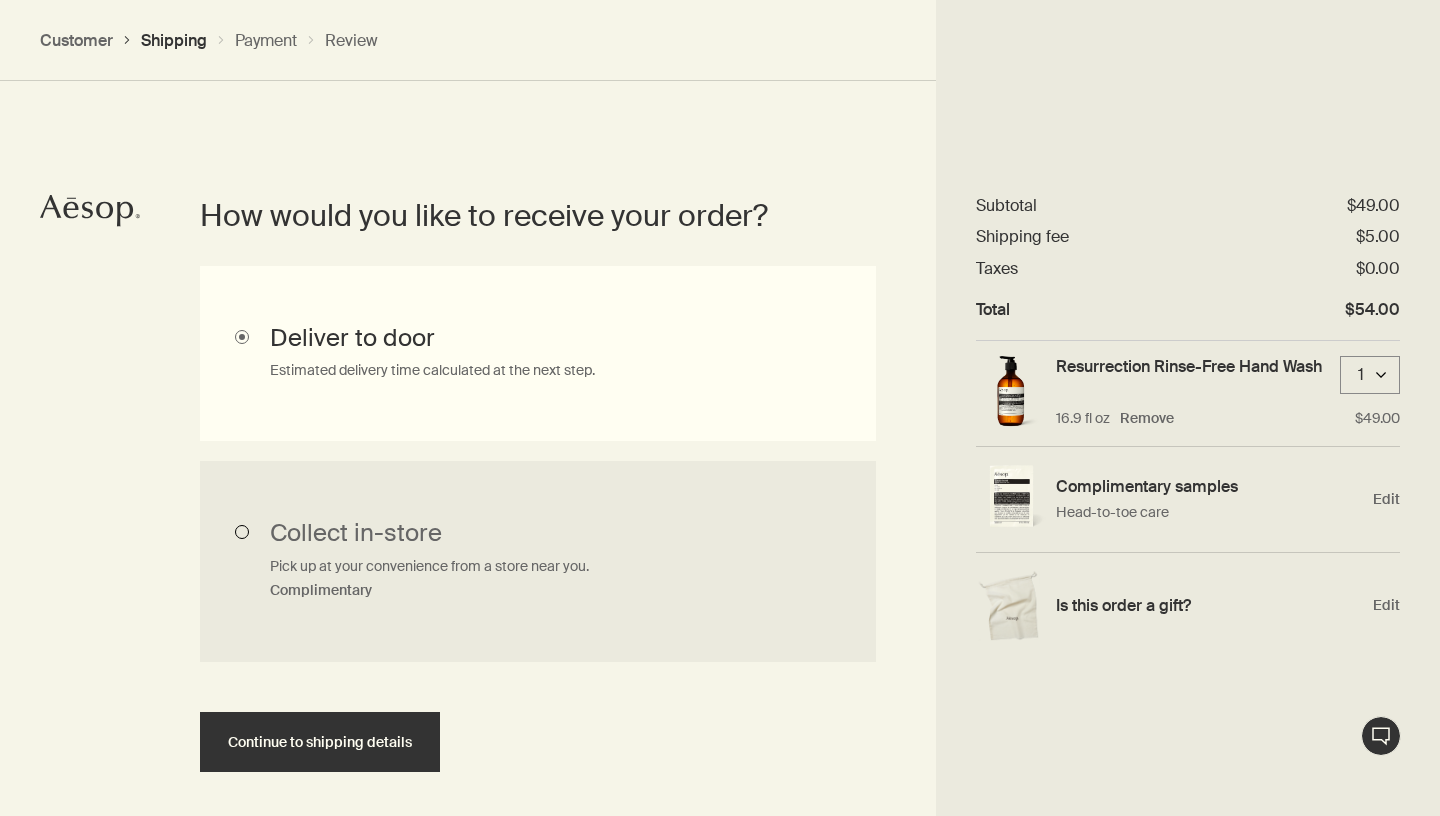click on "Collect in-store Pick up at your convenience from a store near you. Complimentary" at bounding box center [538, 562] 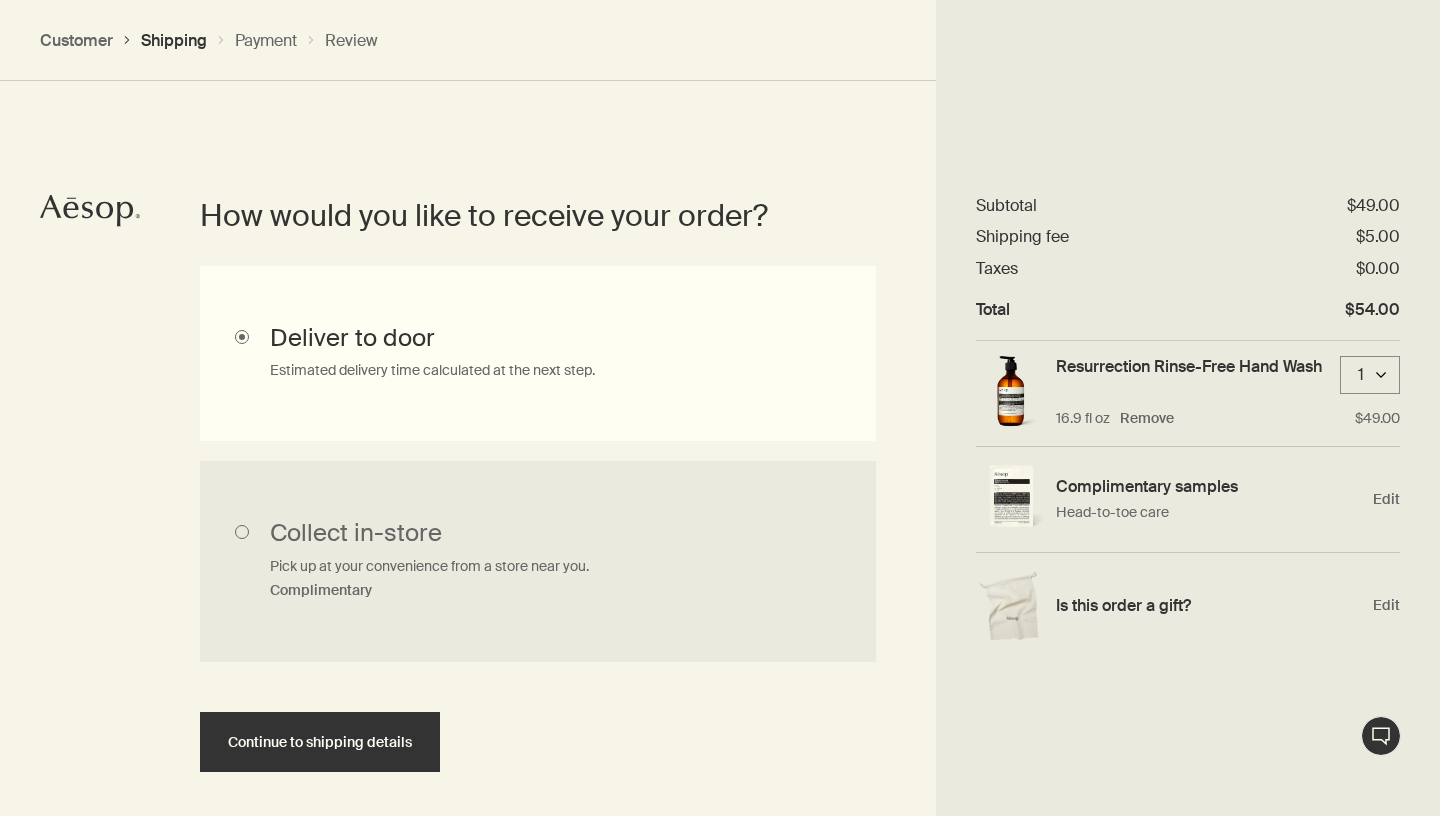 radio on "true" 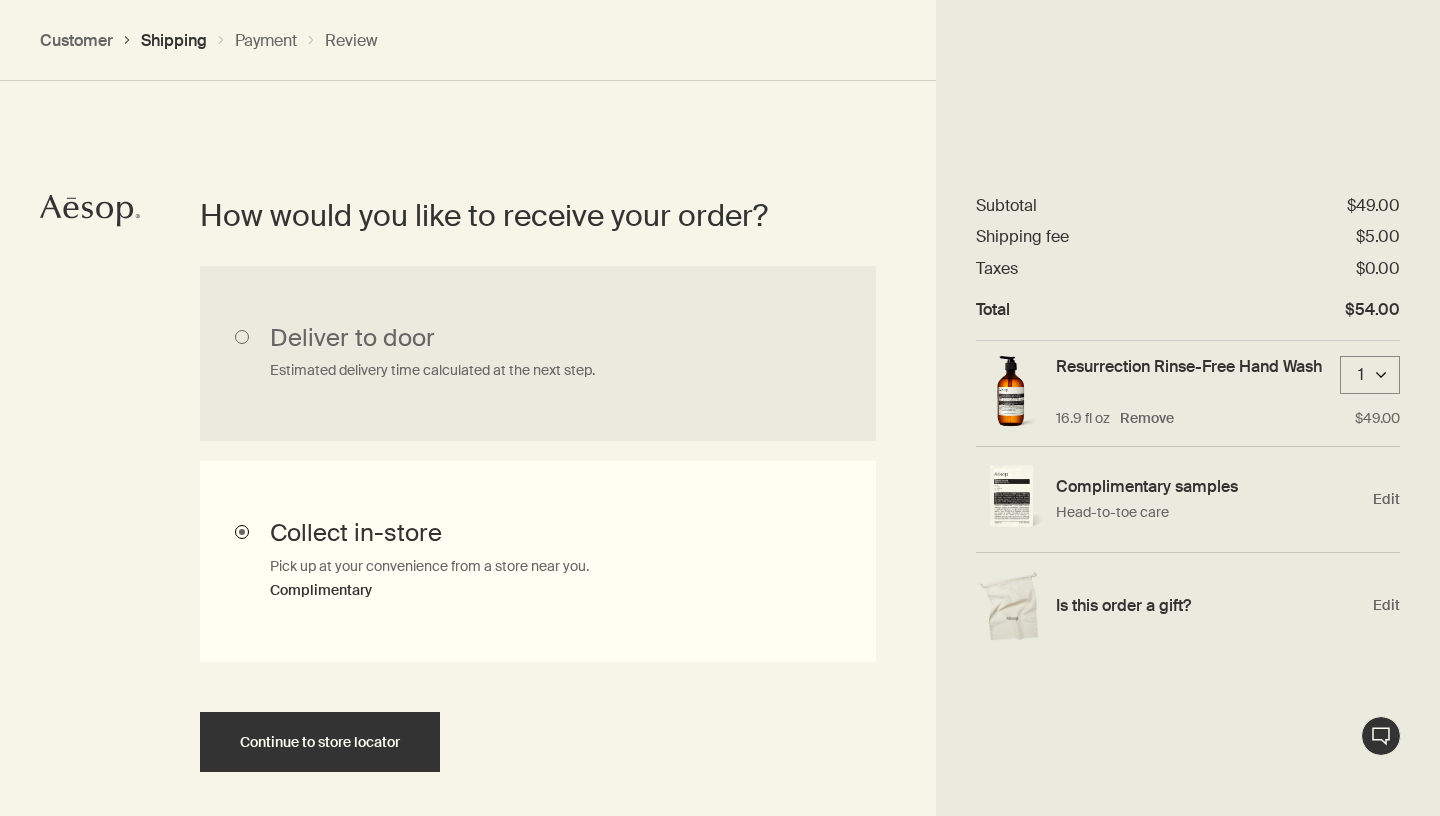 click on "Collect in-store Pick up at your convenience from a store near you. Complimentary" at bounding box center (538, 562) 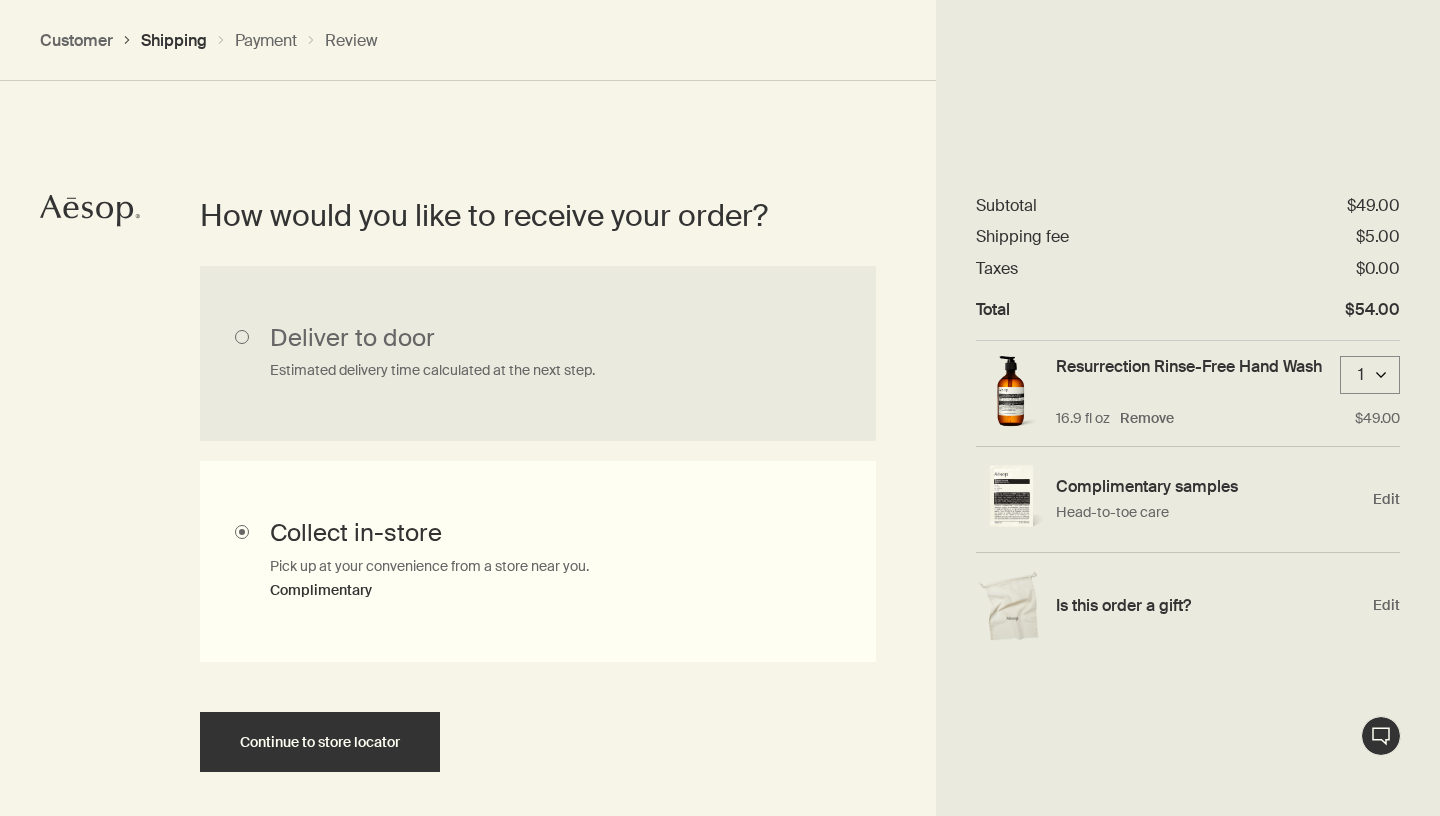 scroll, scrollTop: 538, scrollLeft: 0, axis: vertical 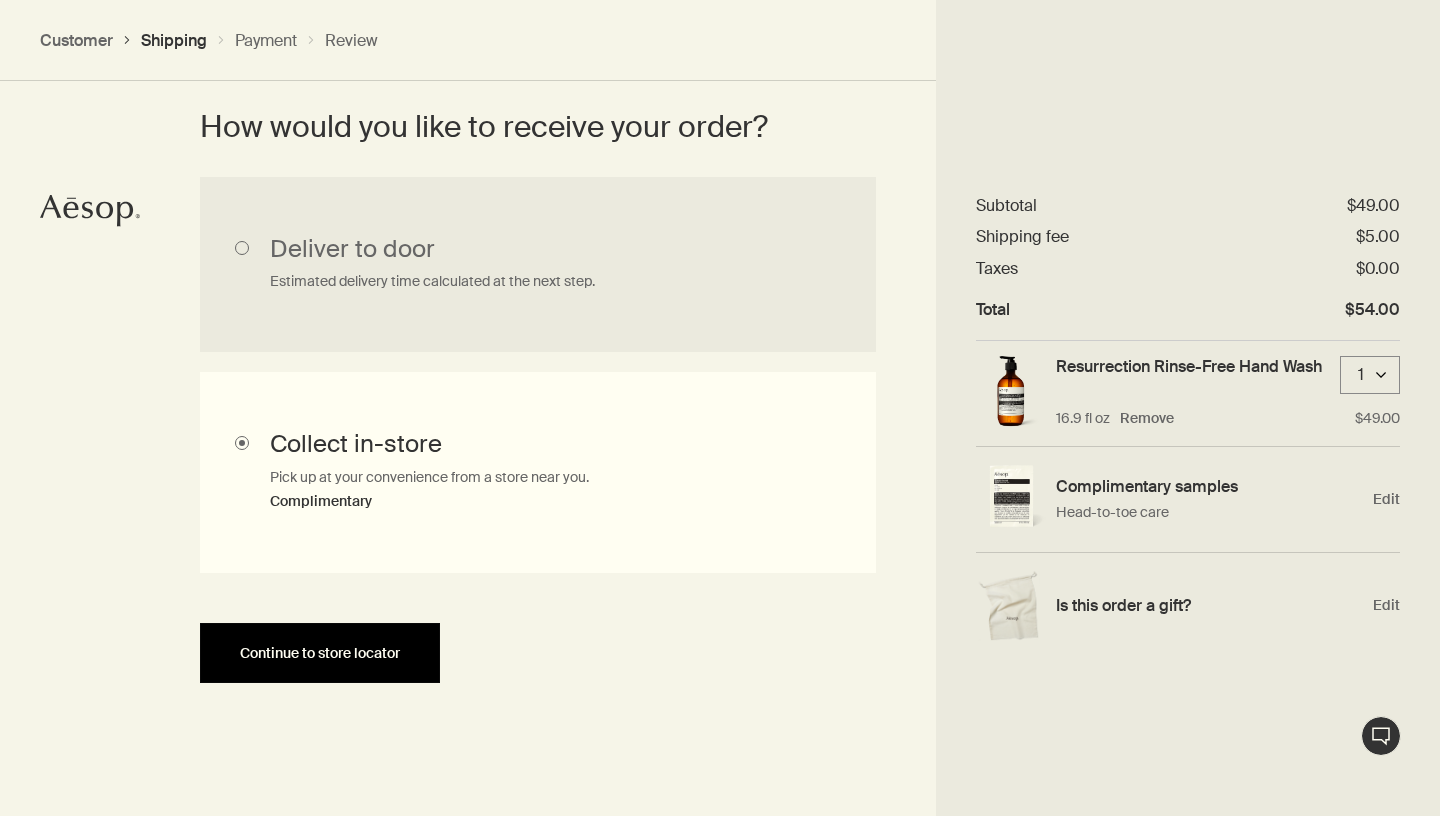 click on "Continue to store locator" at bounding box center [320, 653] 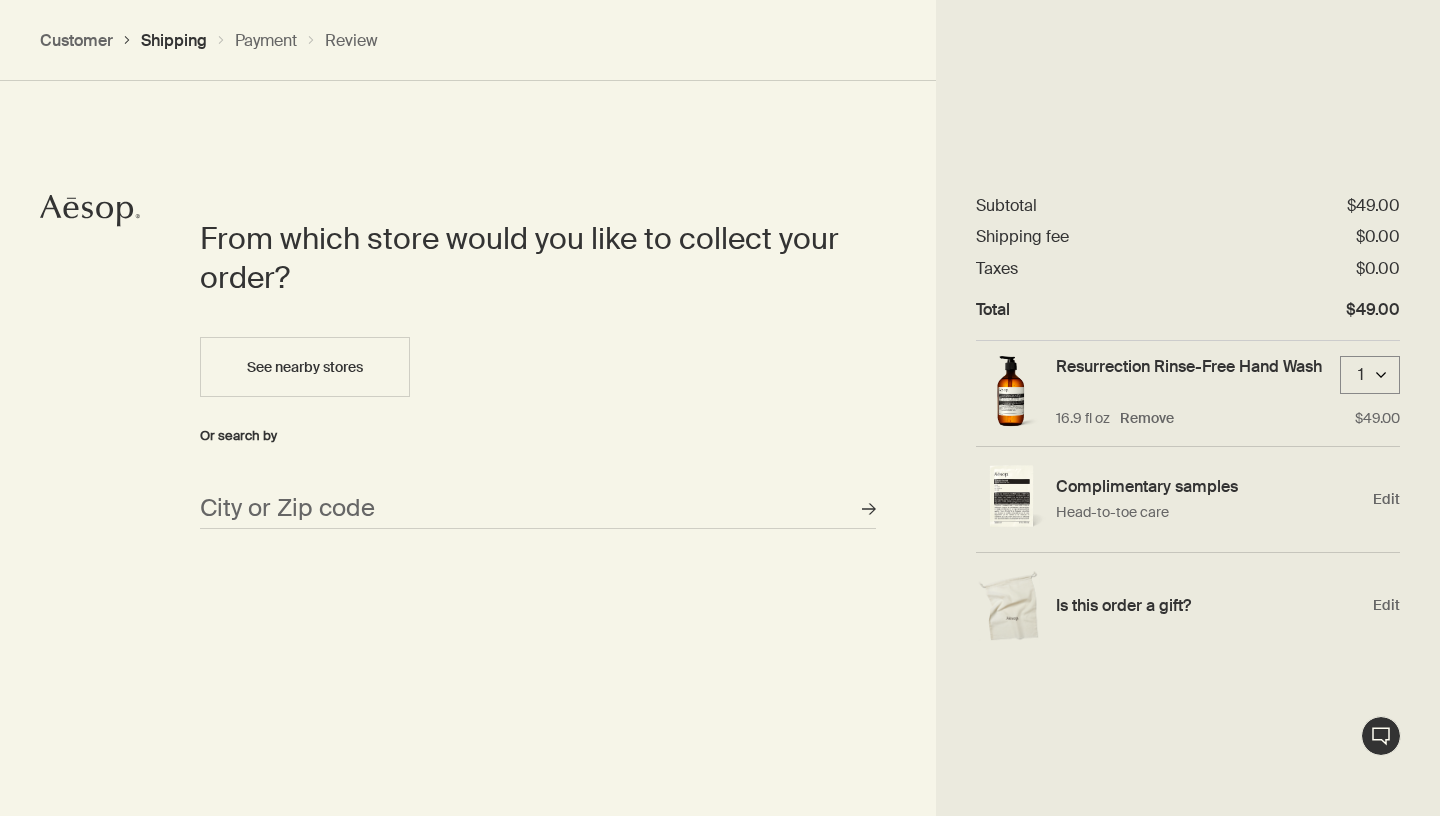scroll, scrollTop: 866, scrollLeft: 0, axis: vertical 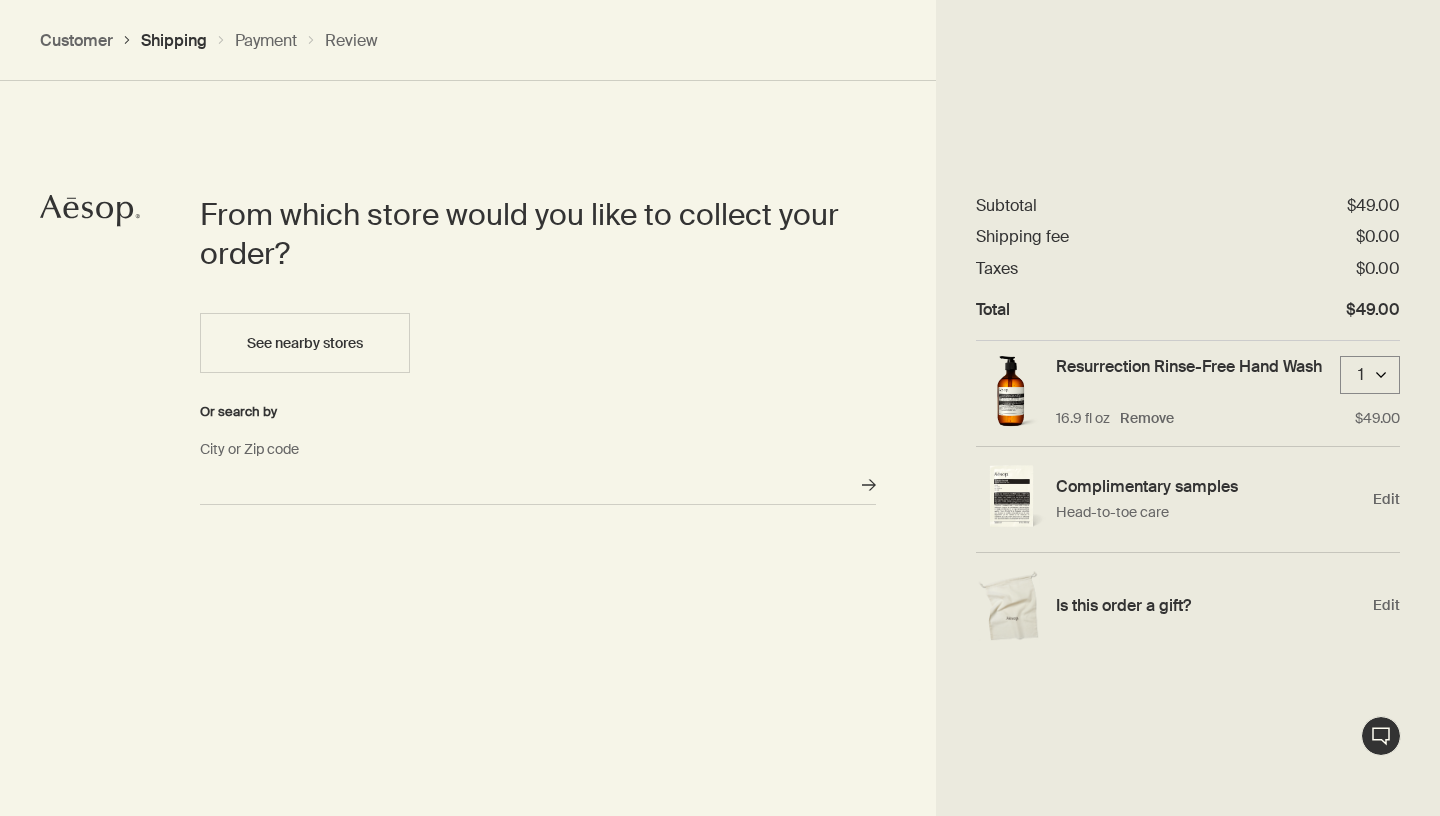 click on "City or Zip code" at bounding box center (538, 485) 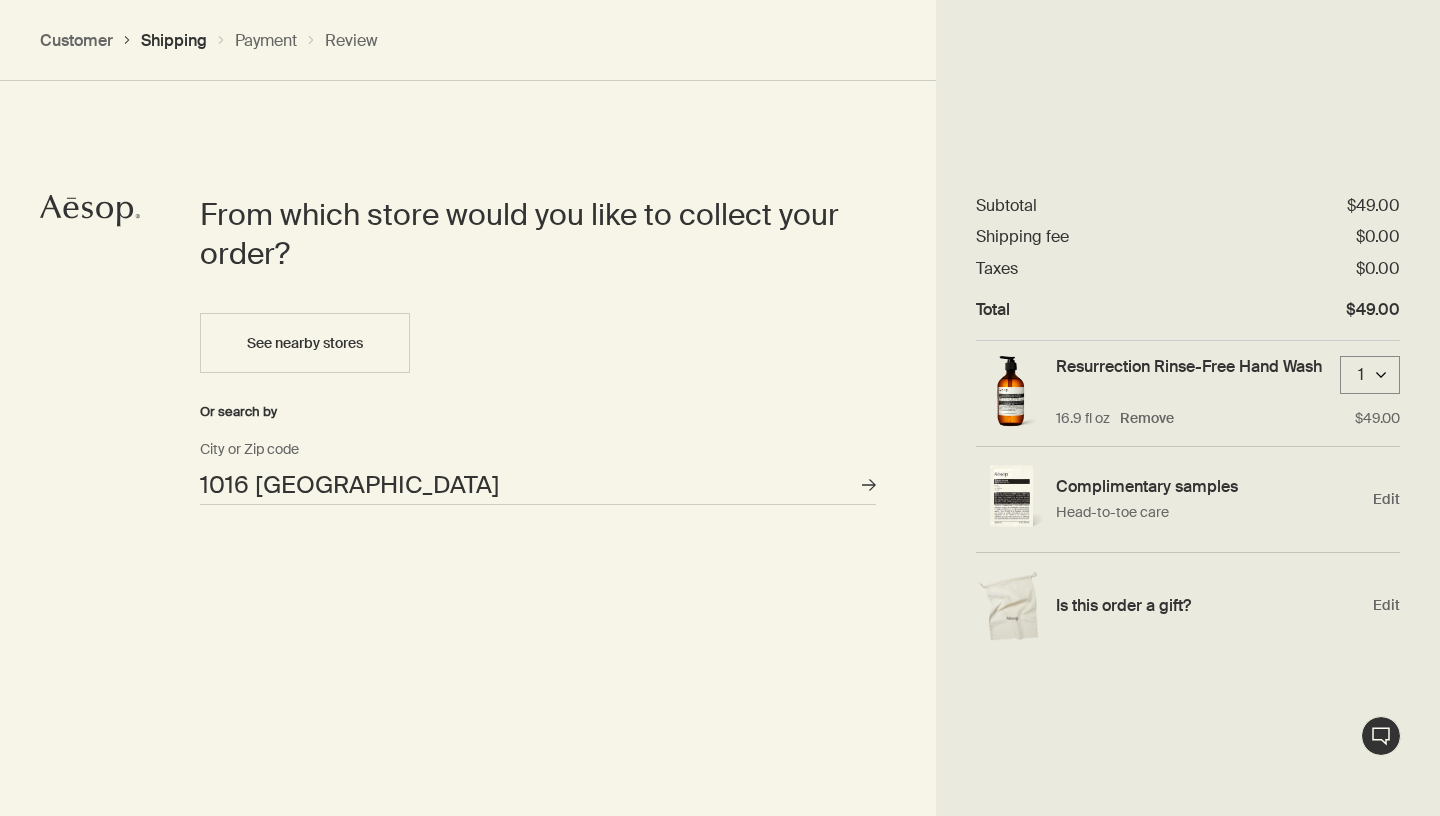 type on "Budapest, 1016 Hungary" 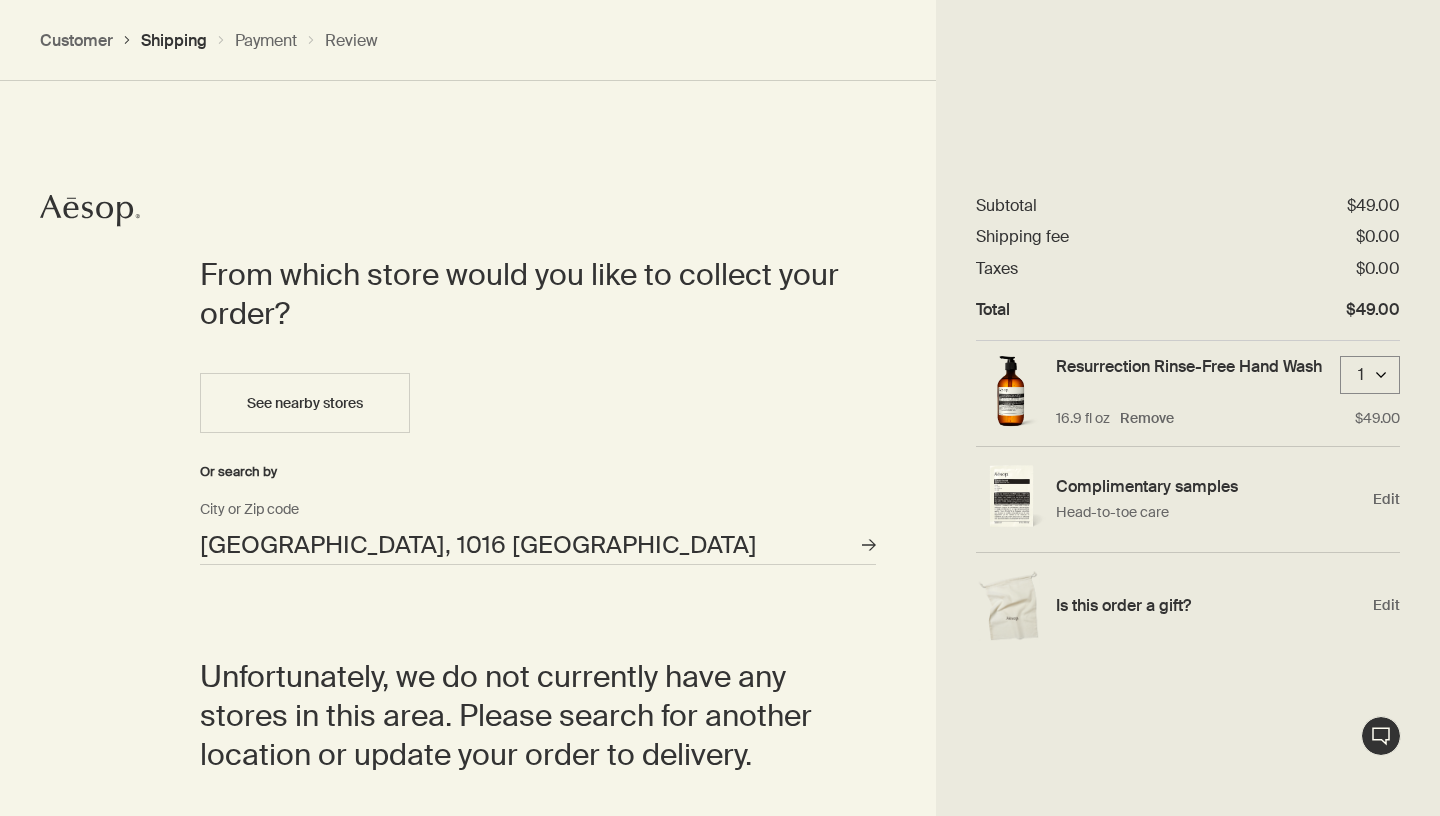 scroll, scrollTop: 782, scrollLeft: 0, axis: vertical 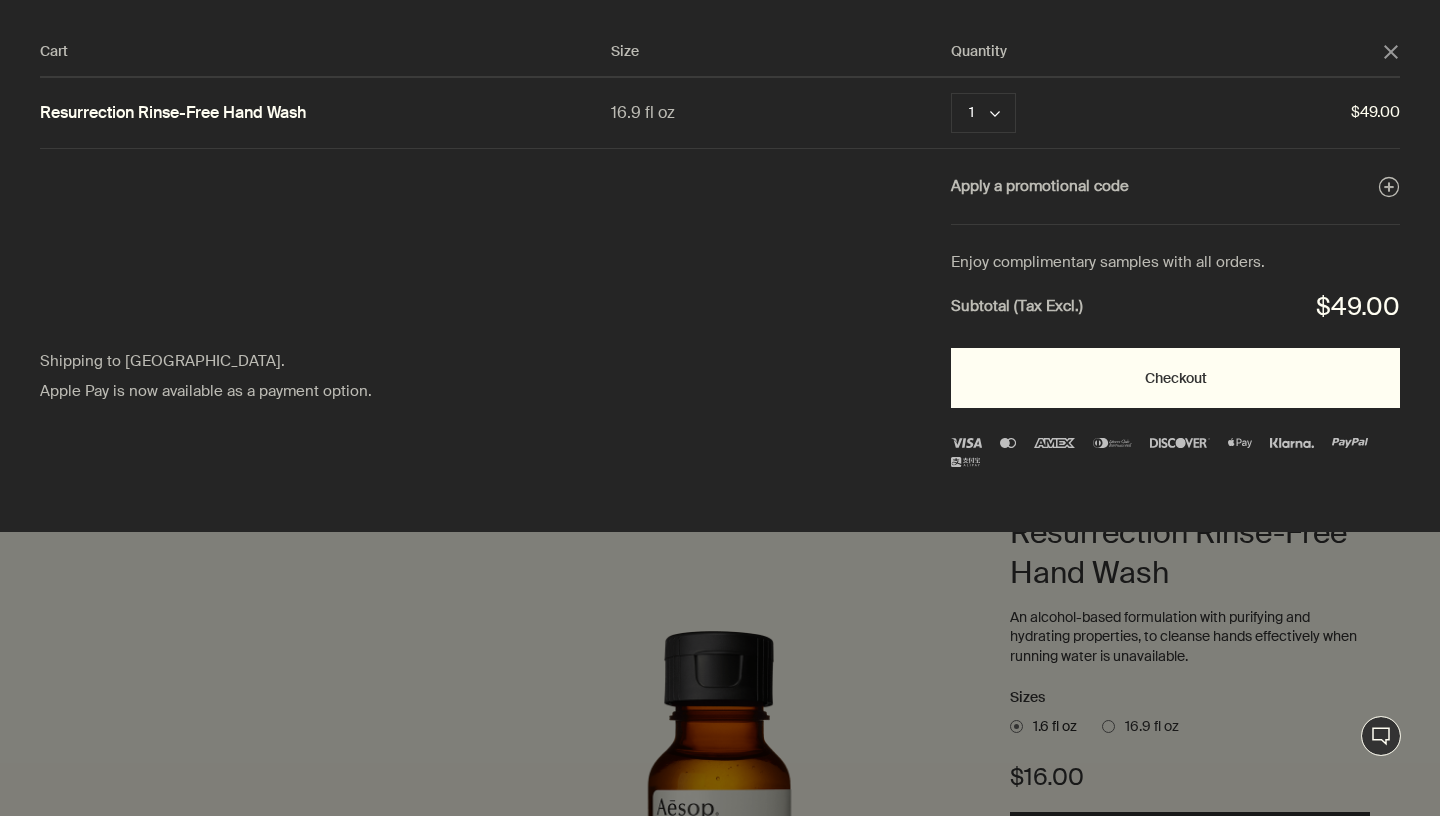 click on "Checkout" at bounding box center (1175, 378) 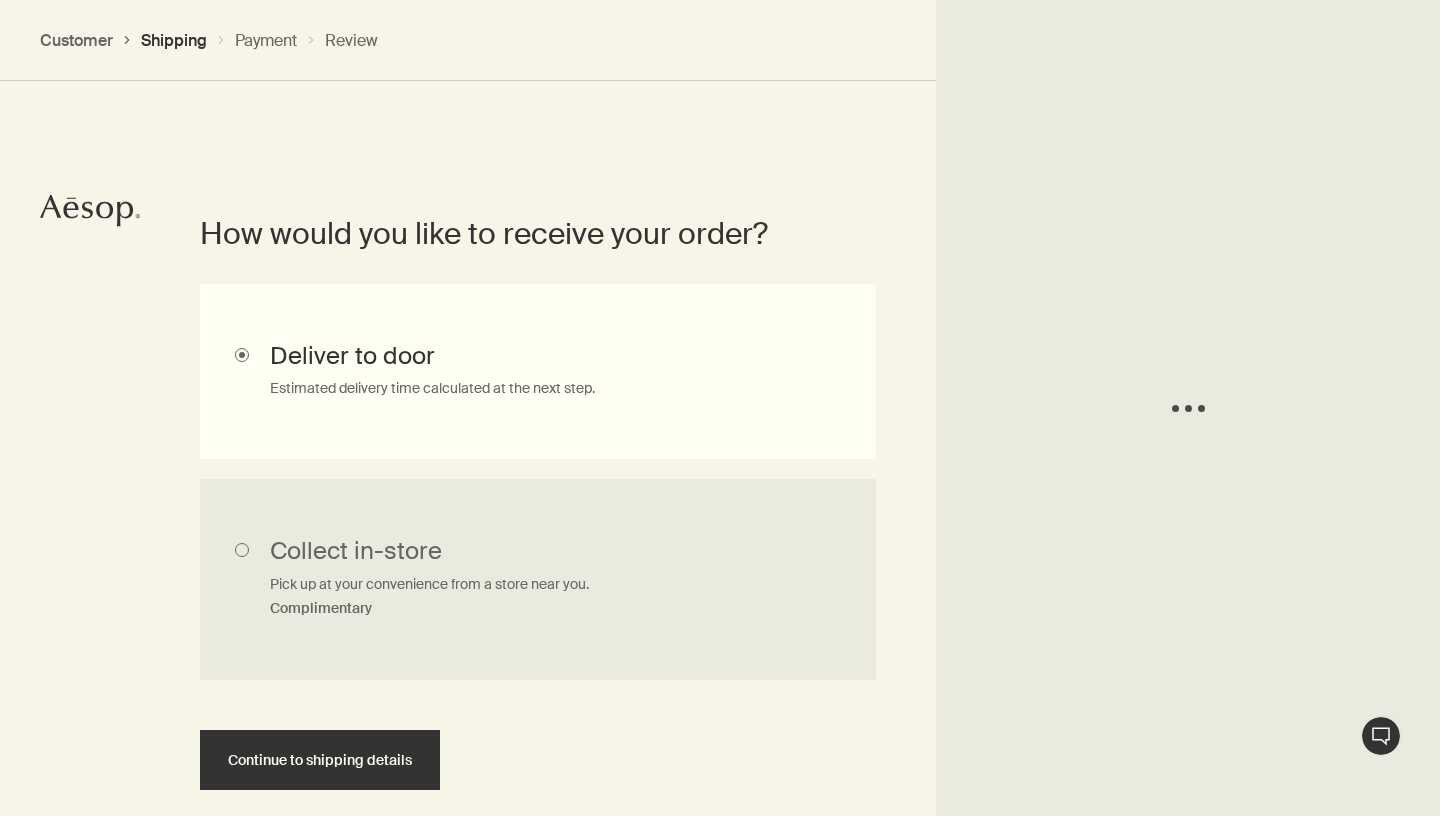 scroll, scrollTop: 458, scrollLeft: 0, axis: vertical 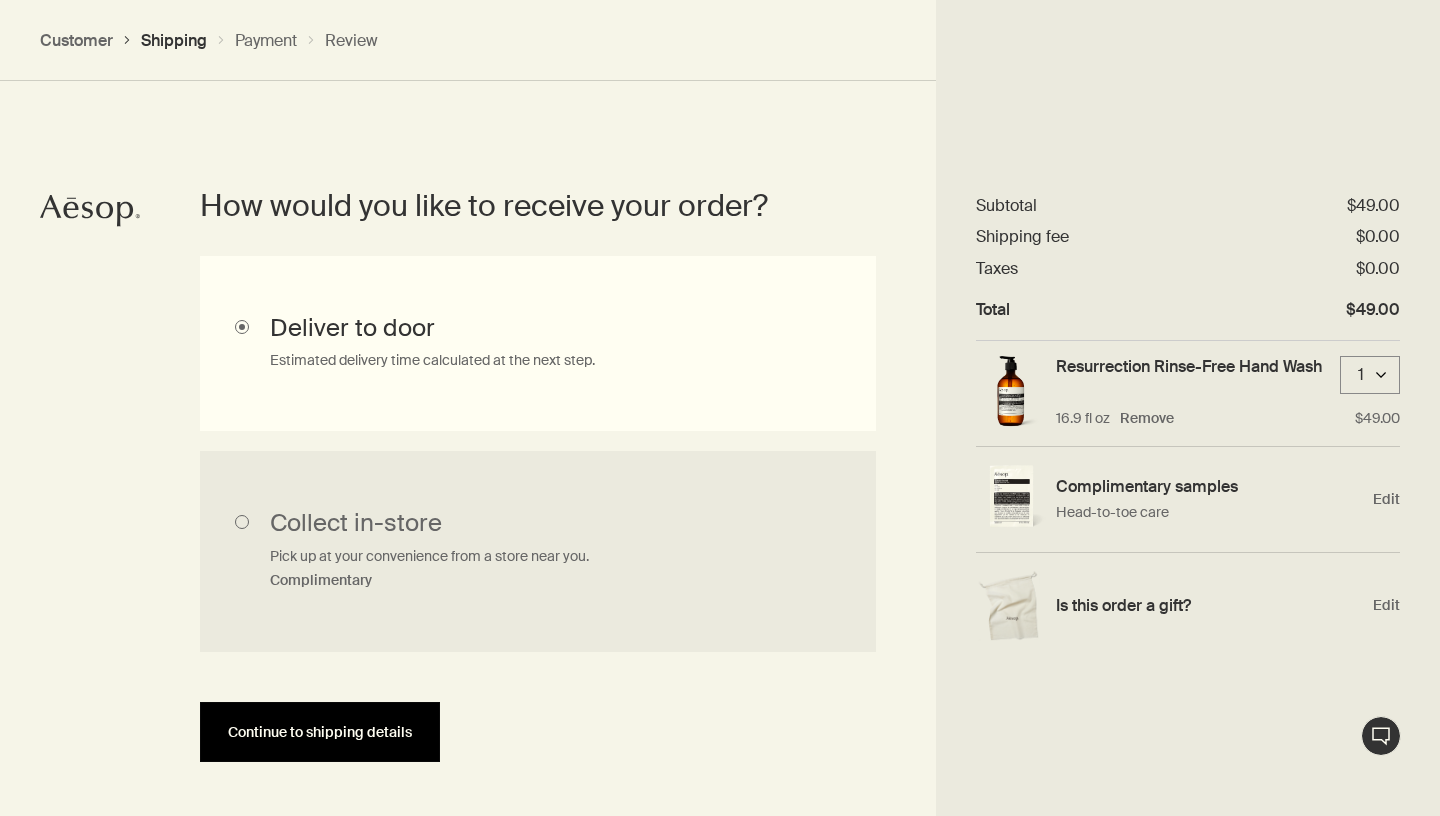 click on "Continue to shipping details" at bounding box center [320, 732] 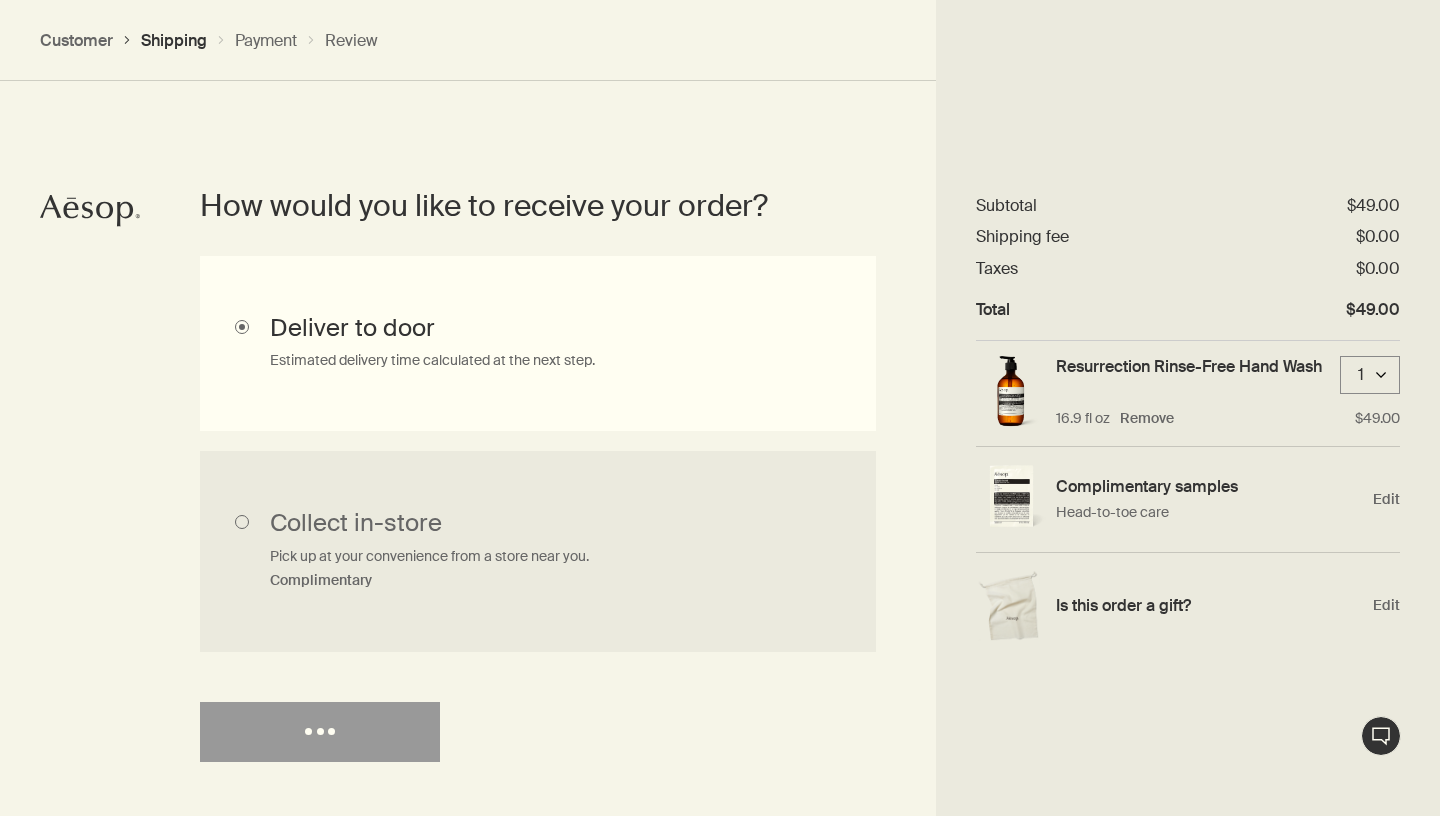 select on "US" 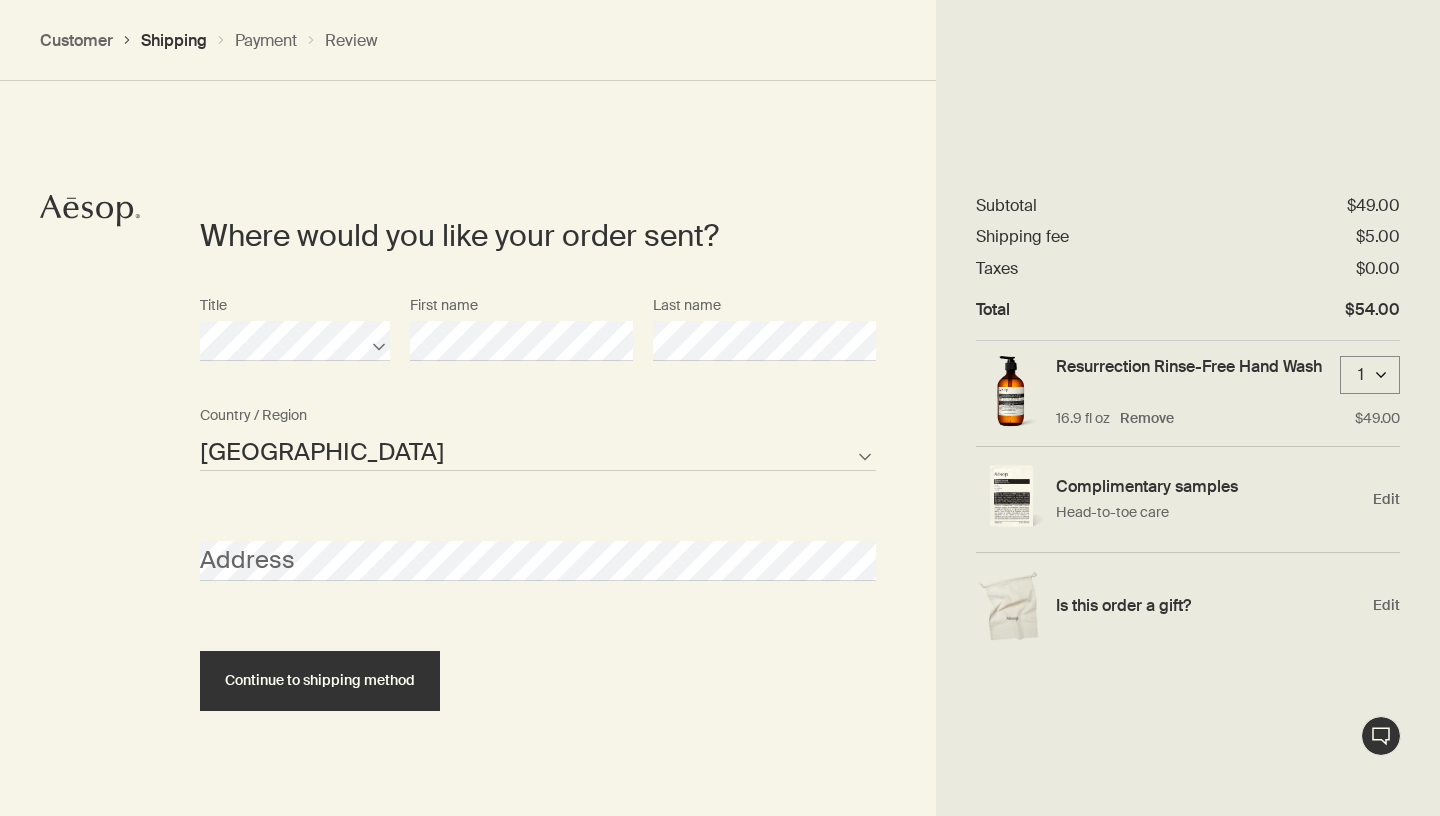 scroll, scrollTop: 866, scrollLeft: 0, axis: vertical 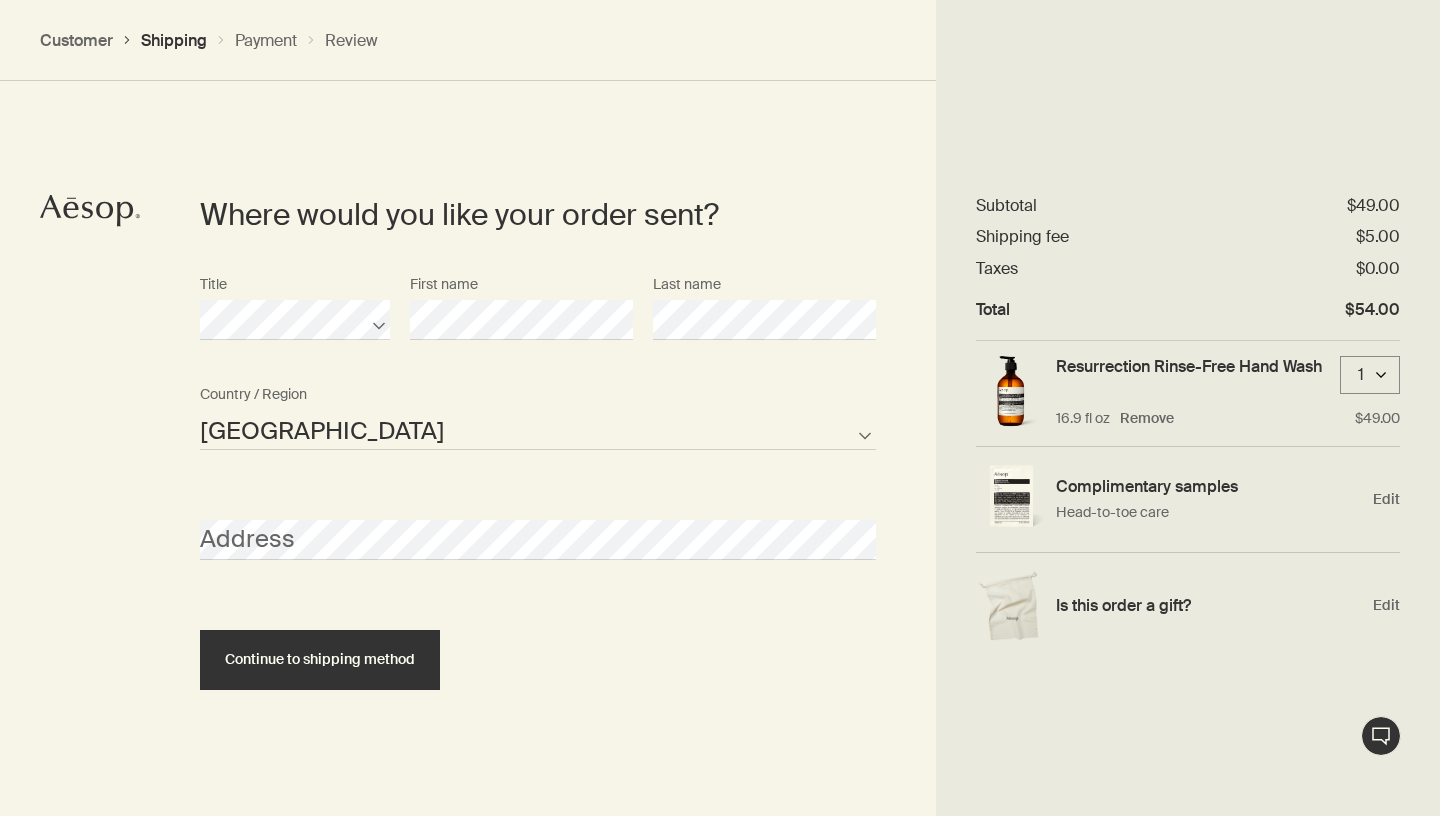 select 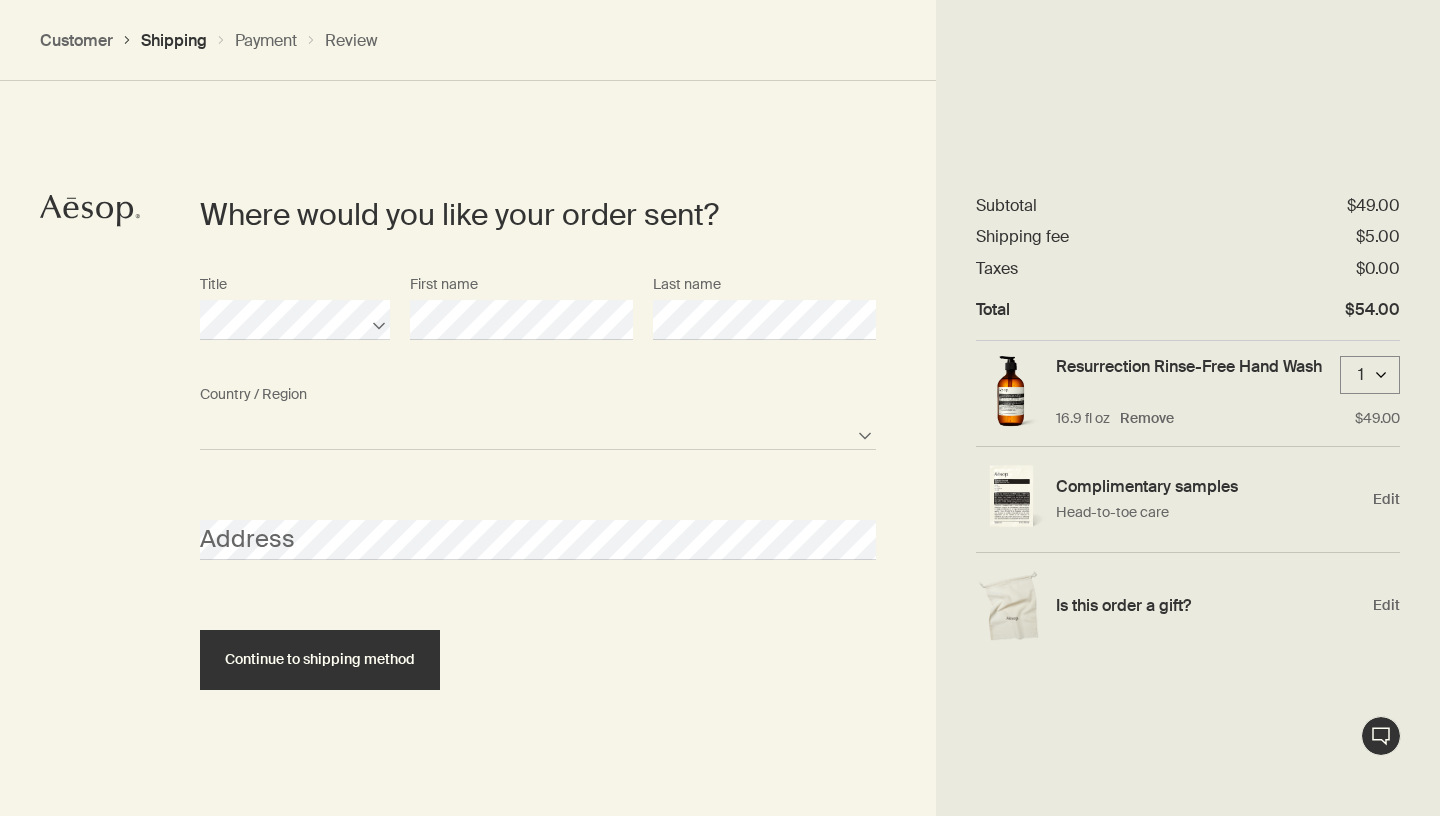 click at bounding box center (0, 0) 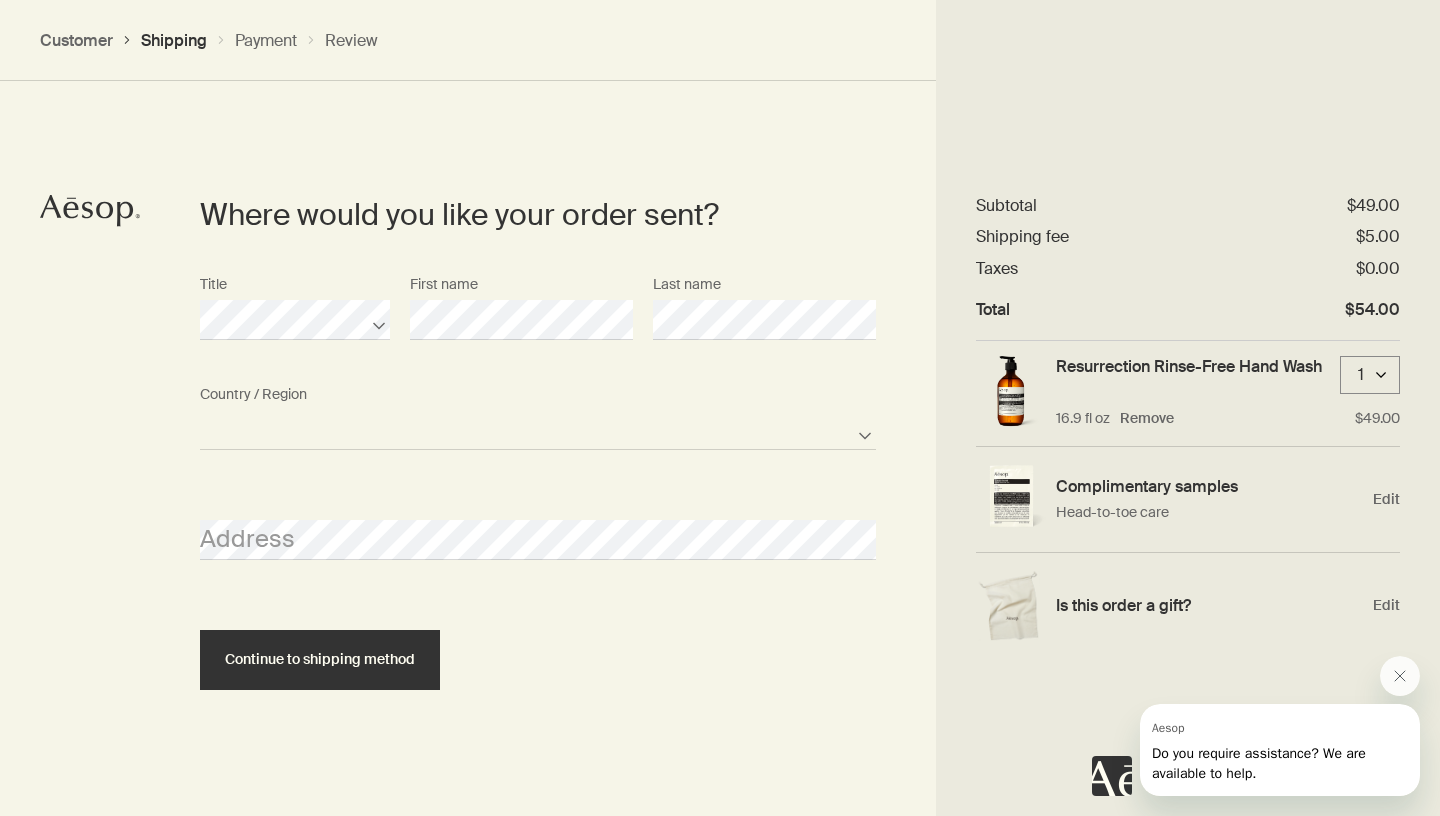 scroll, scrollTop: 0, scrollLeft: 0, axis: both 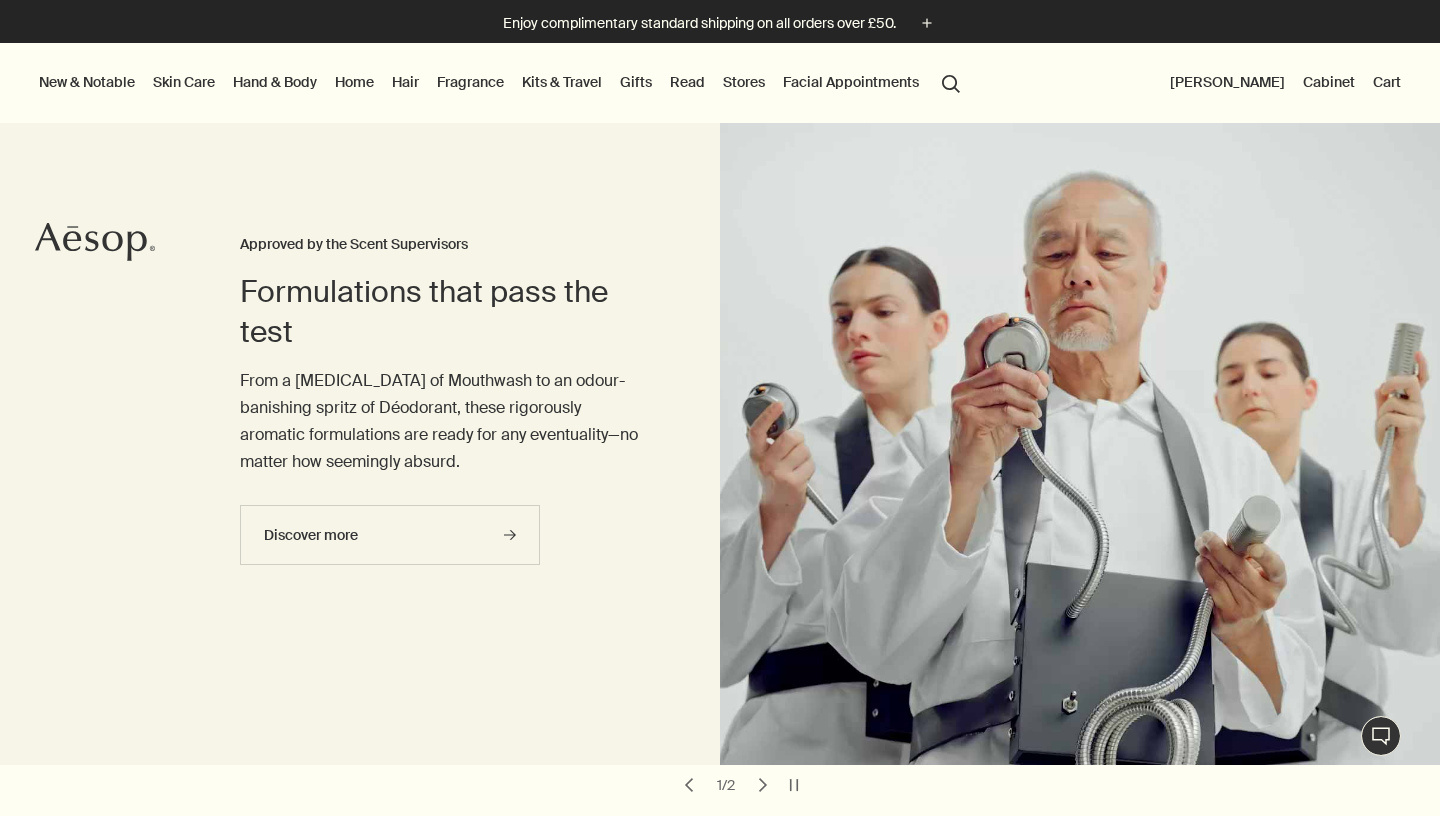 click on "search Search" at bounding box center (951, 82) 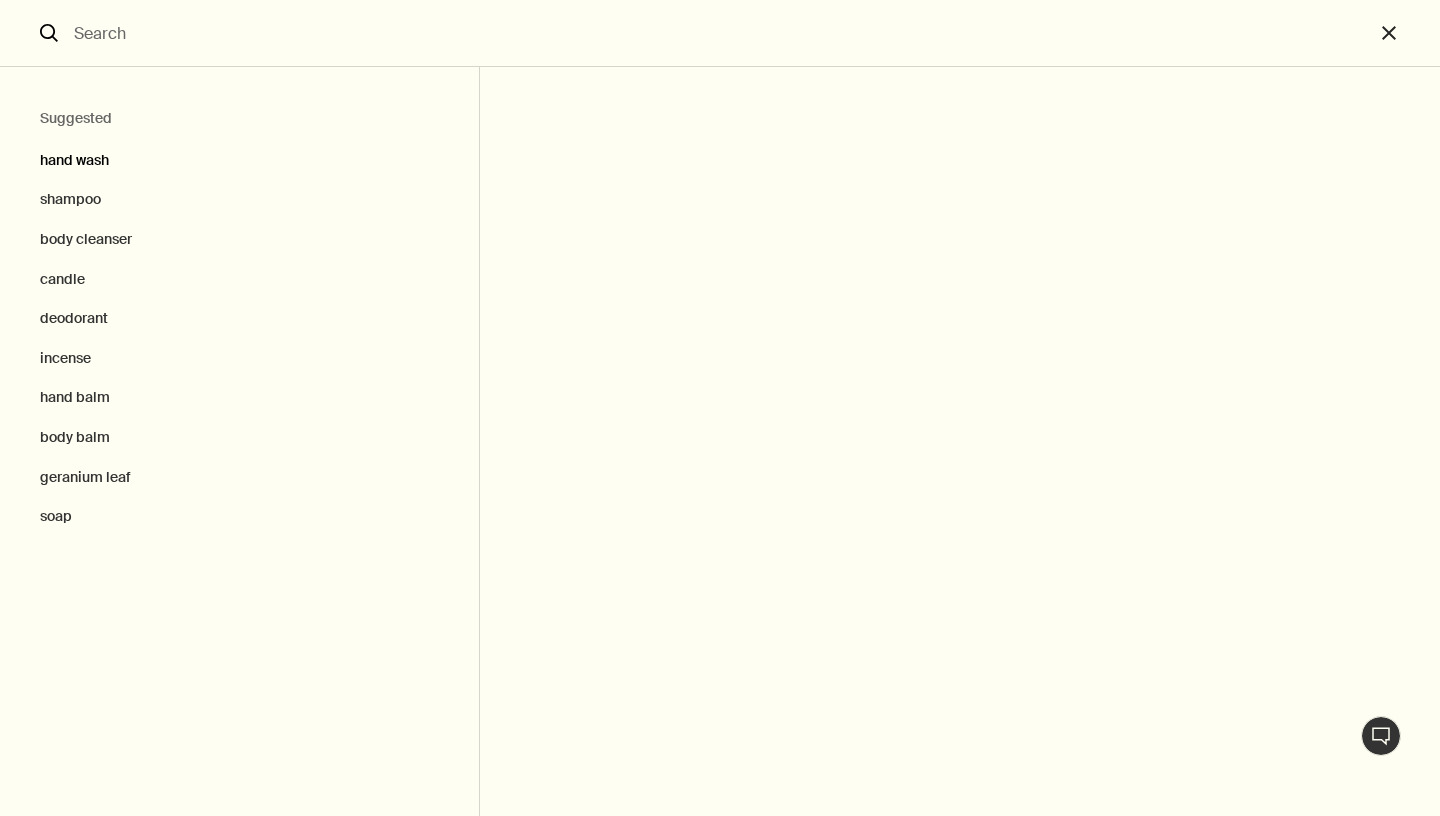 click on "hand wash" at bounding box center (239, 156) 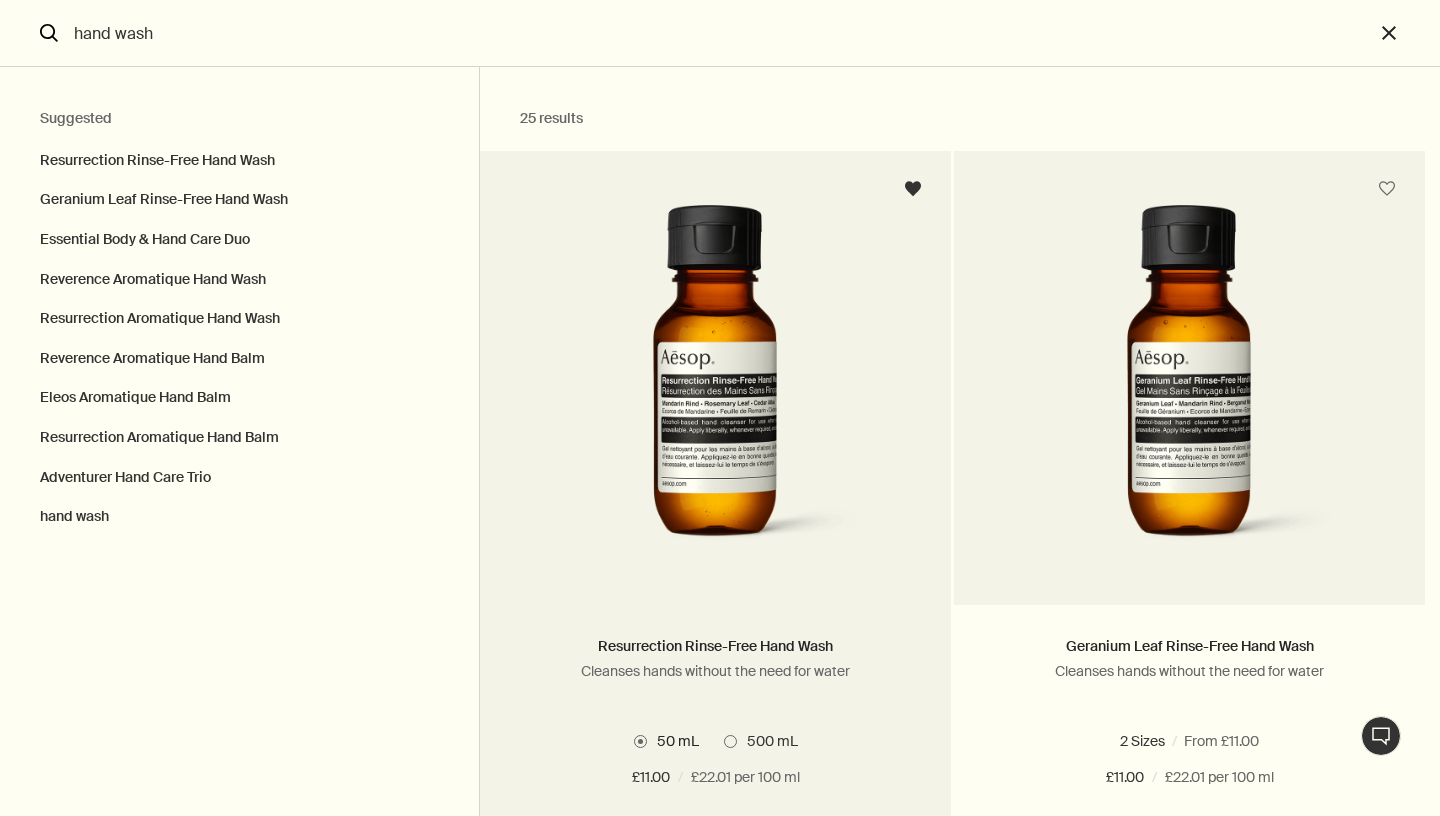 click at bounding box center [715, 390] 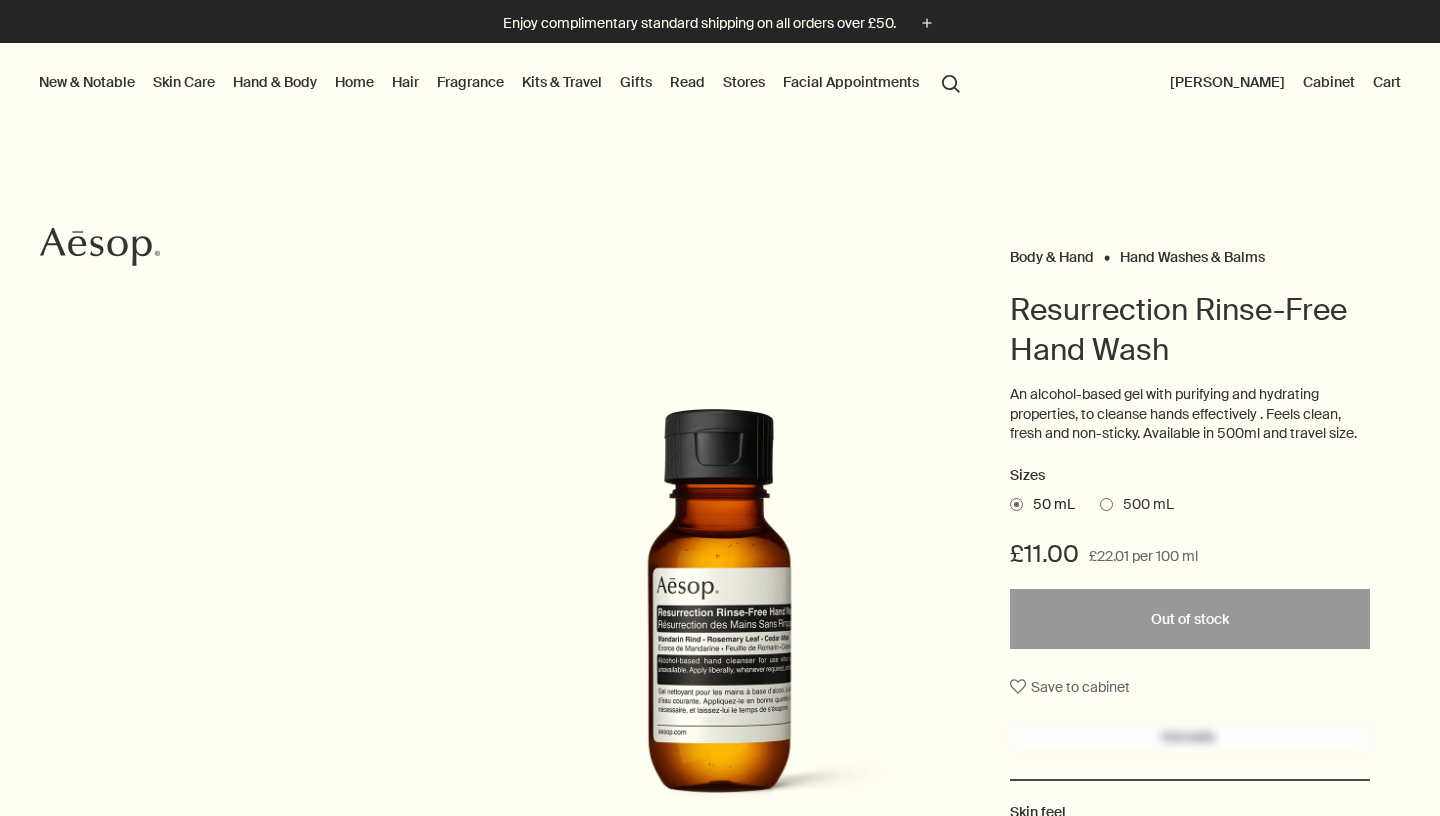 scroll, scrollTop: 0, scrollLeft: 0, axis: both 